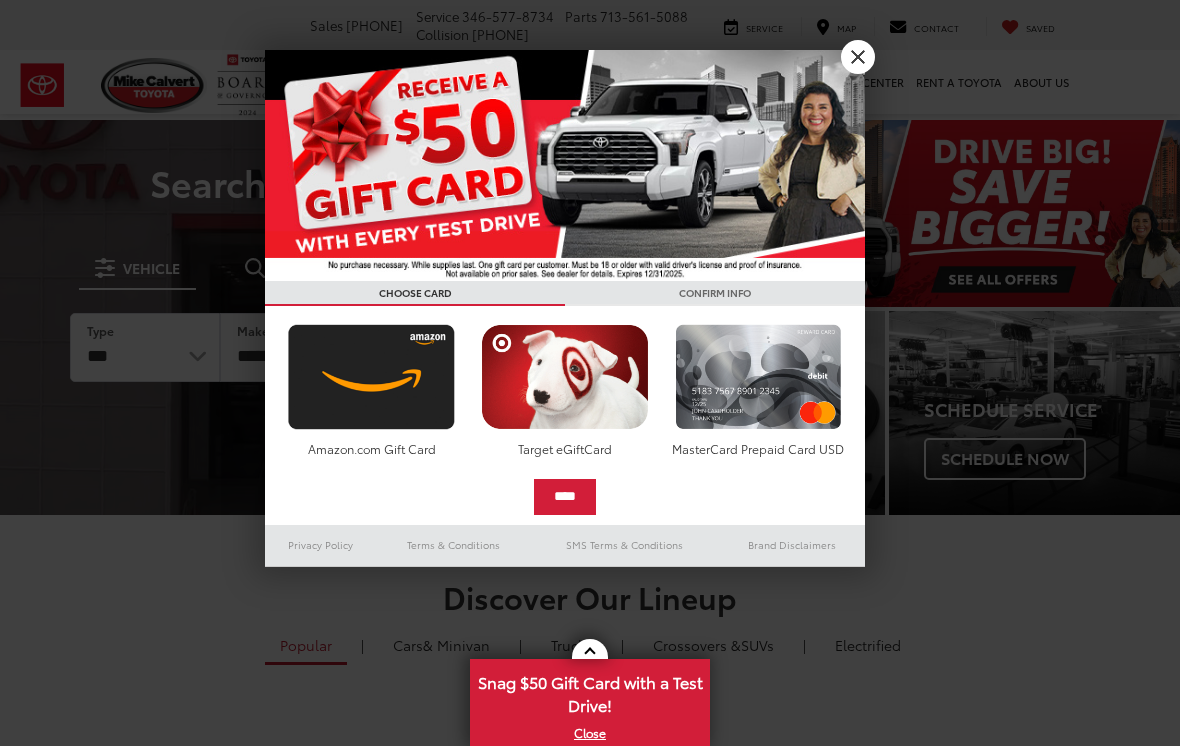 scroll, scrollTop: 0, scrollLeft: 0, axis: both 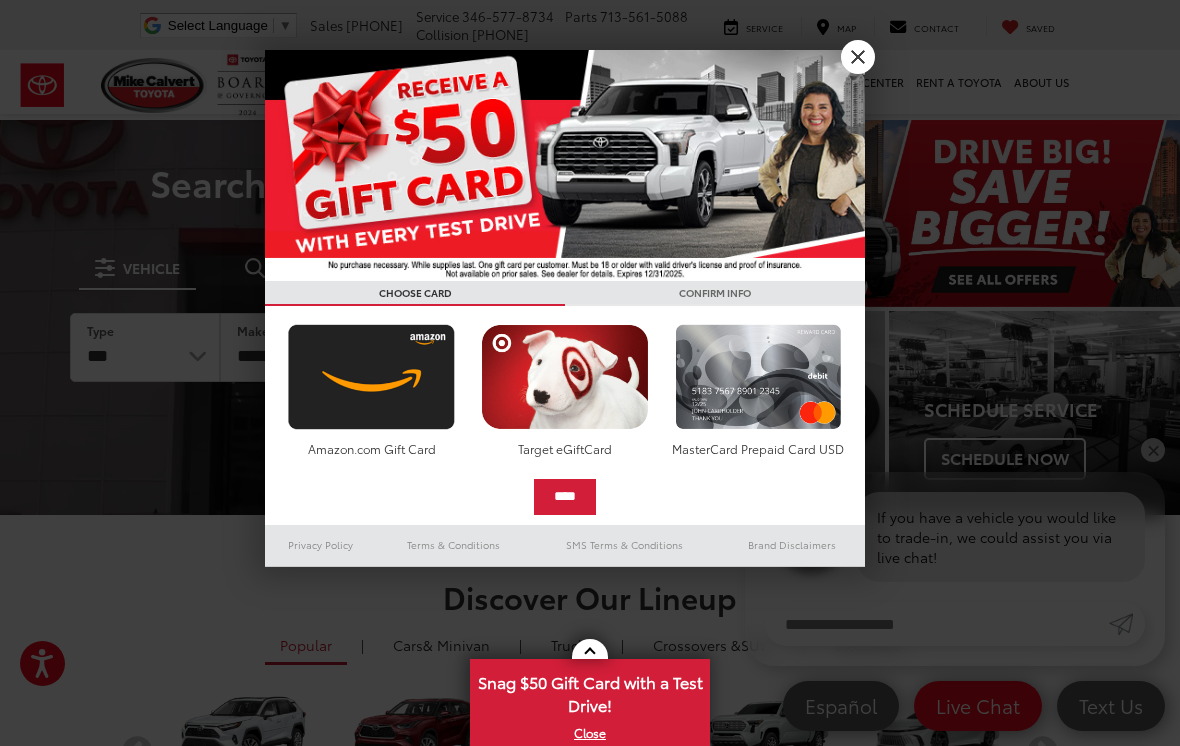 click on "X" at bounding box center (858, 57) 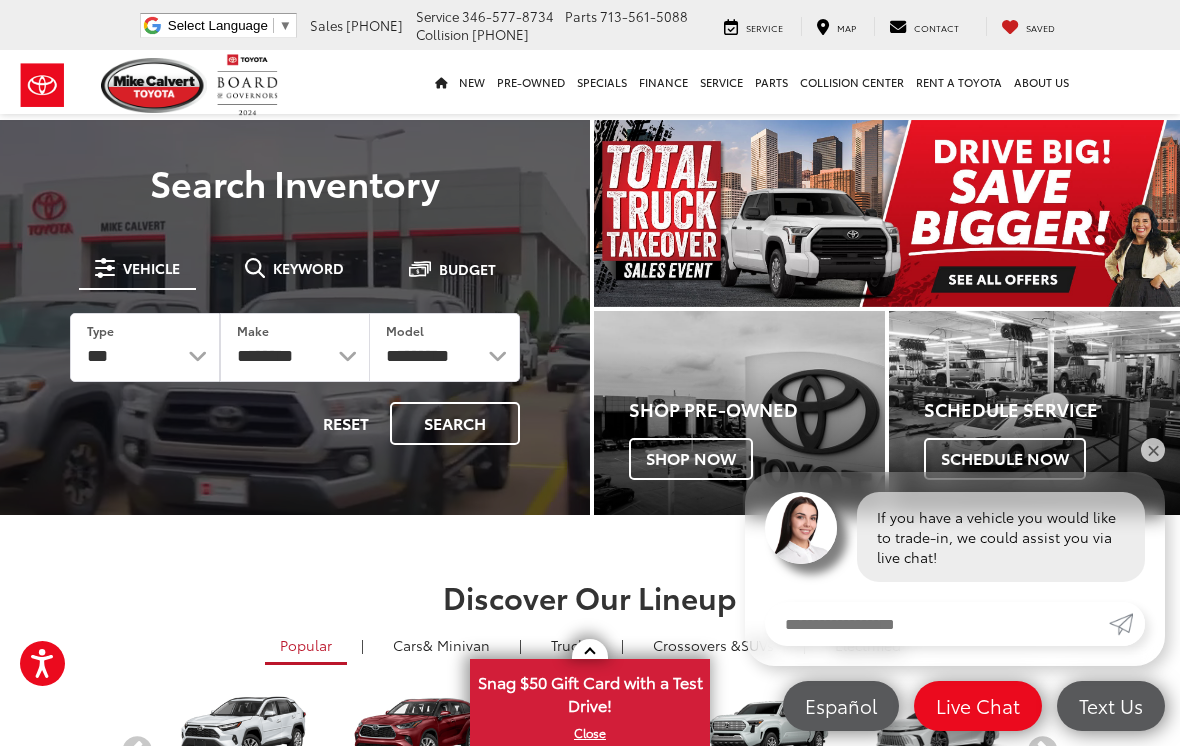 click at bounding box center (887, 213) 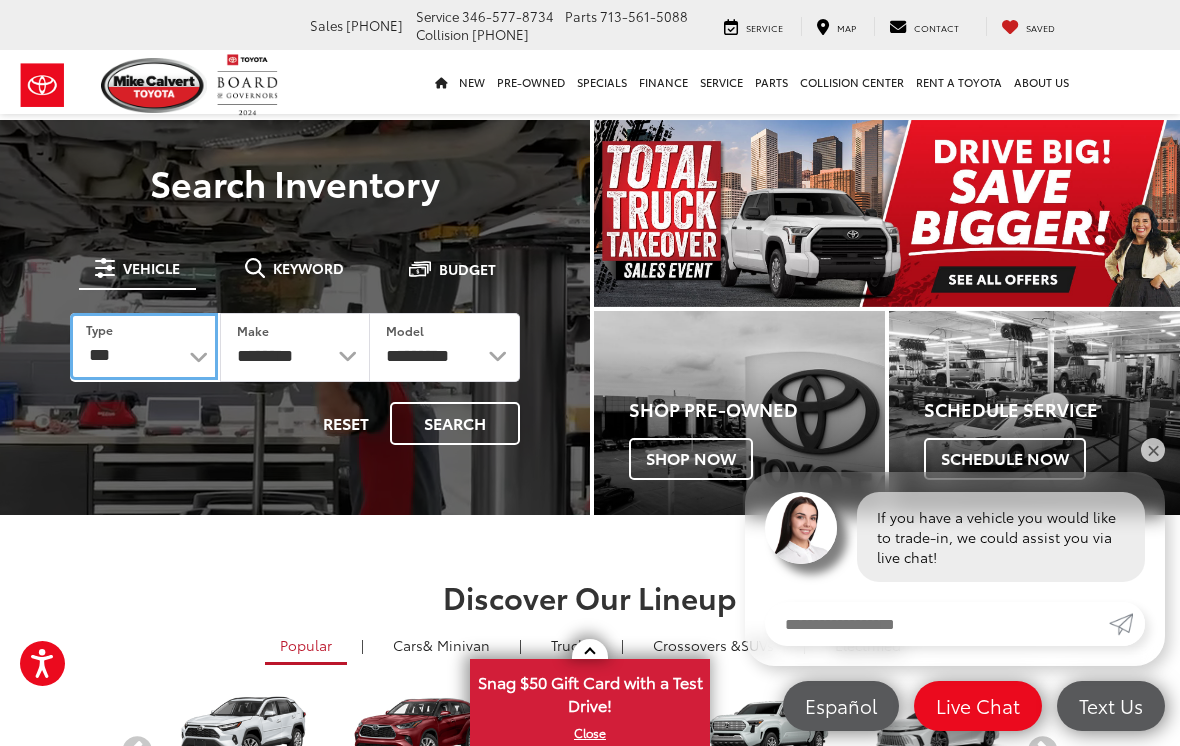 click on "***
***
****
*********" at bounding box center [144, 346] 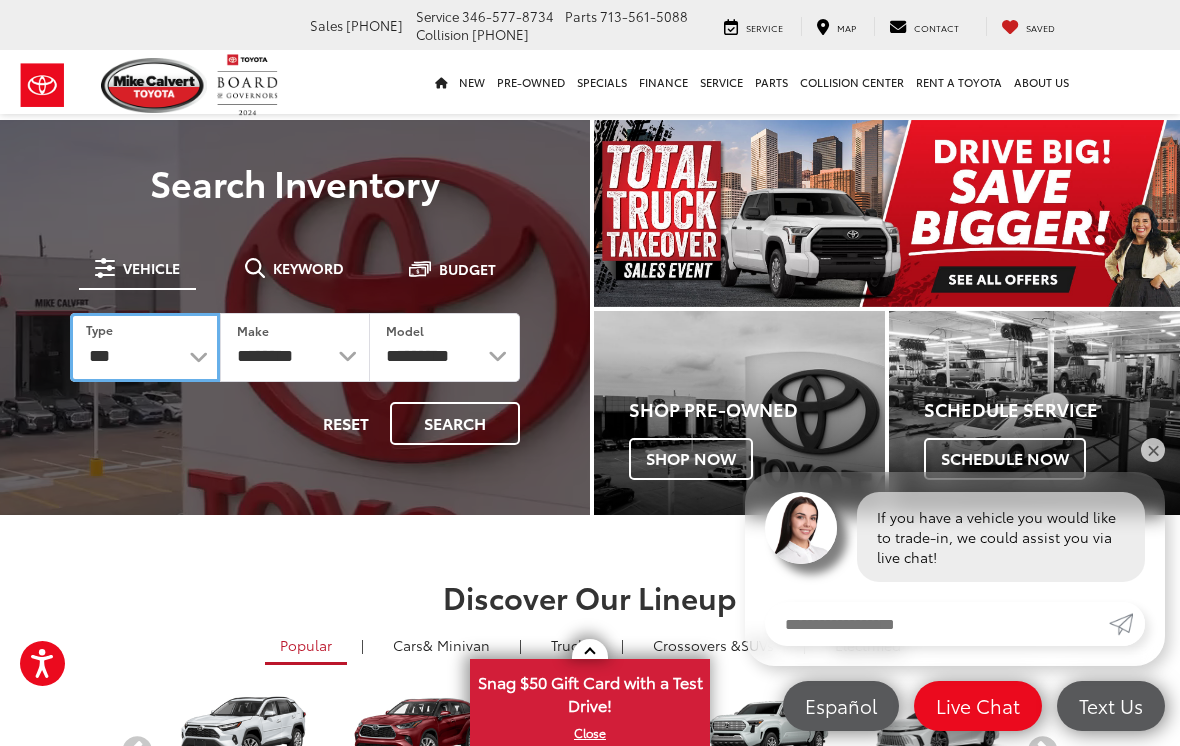 select on "******" 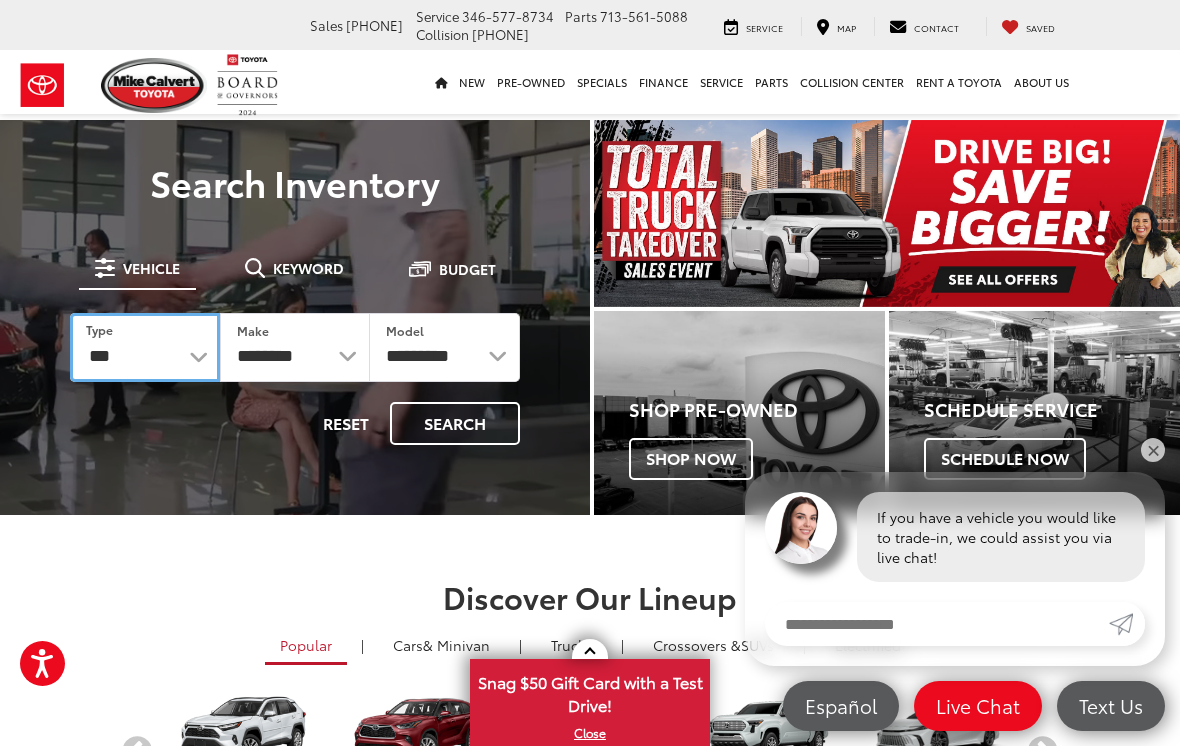 select on "******" 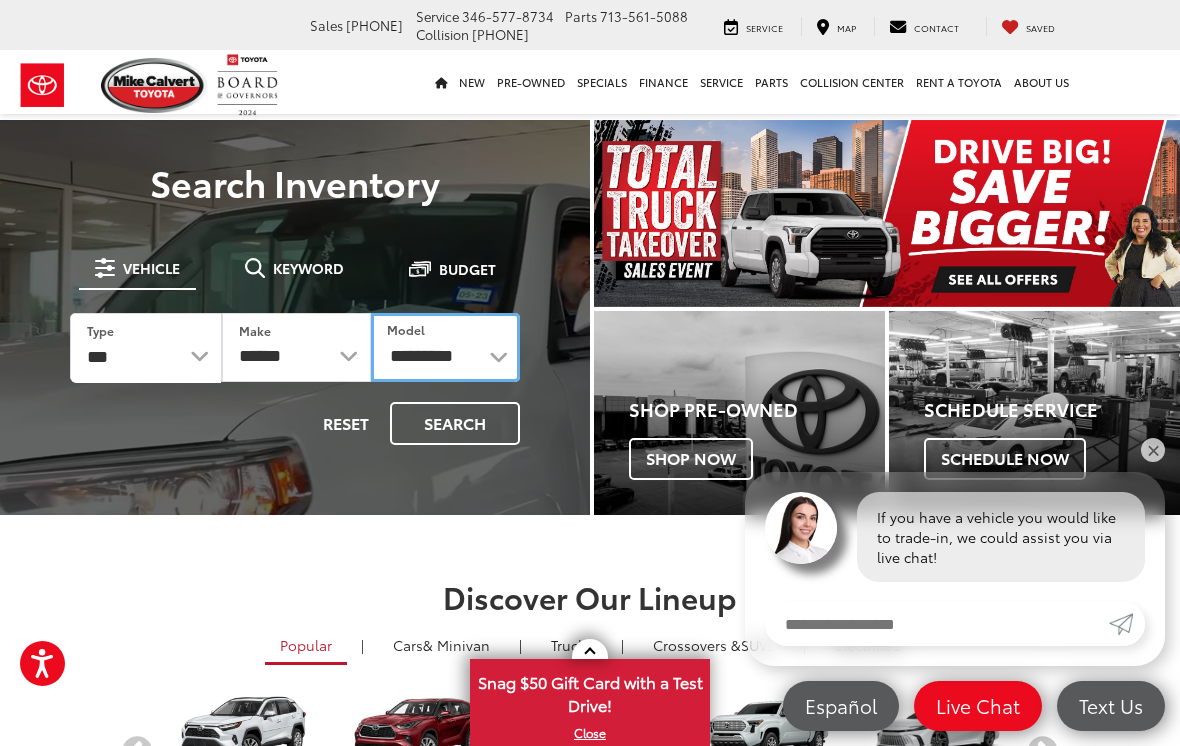 click on "**********" at bounding box center [445, 347] 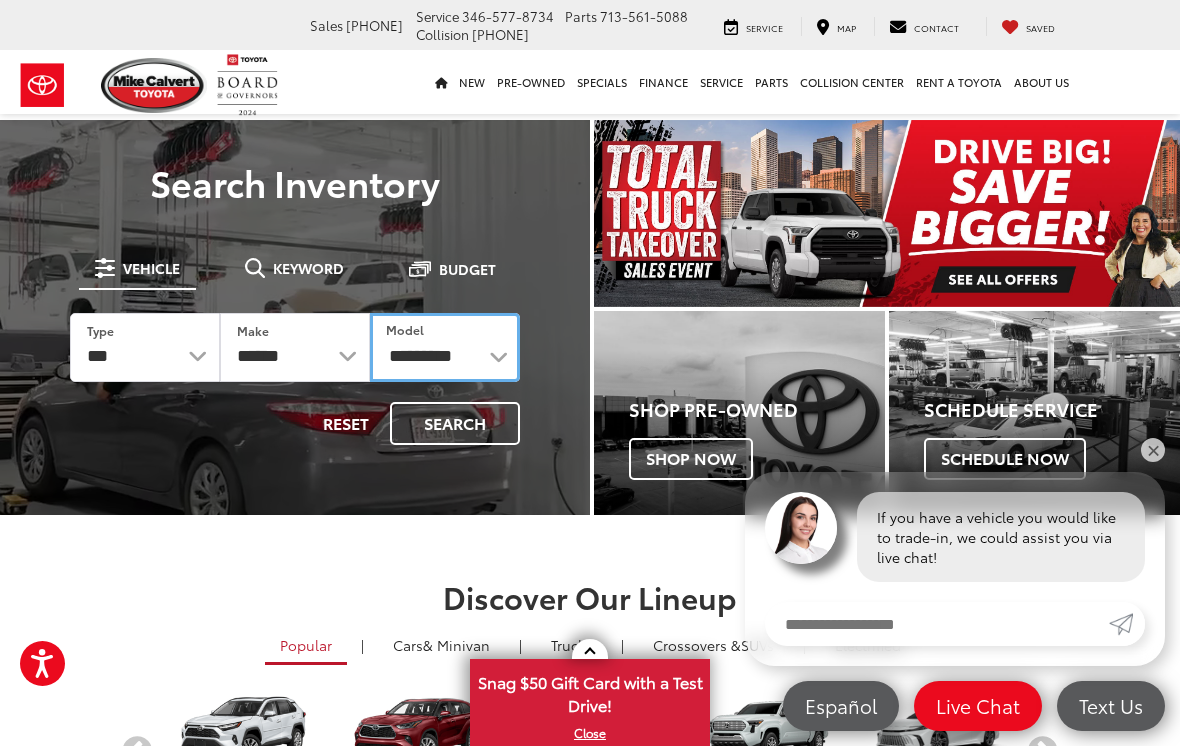select on "******" 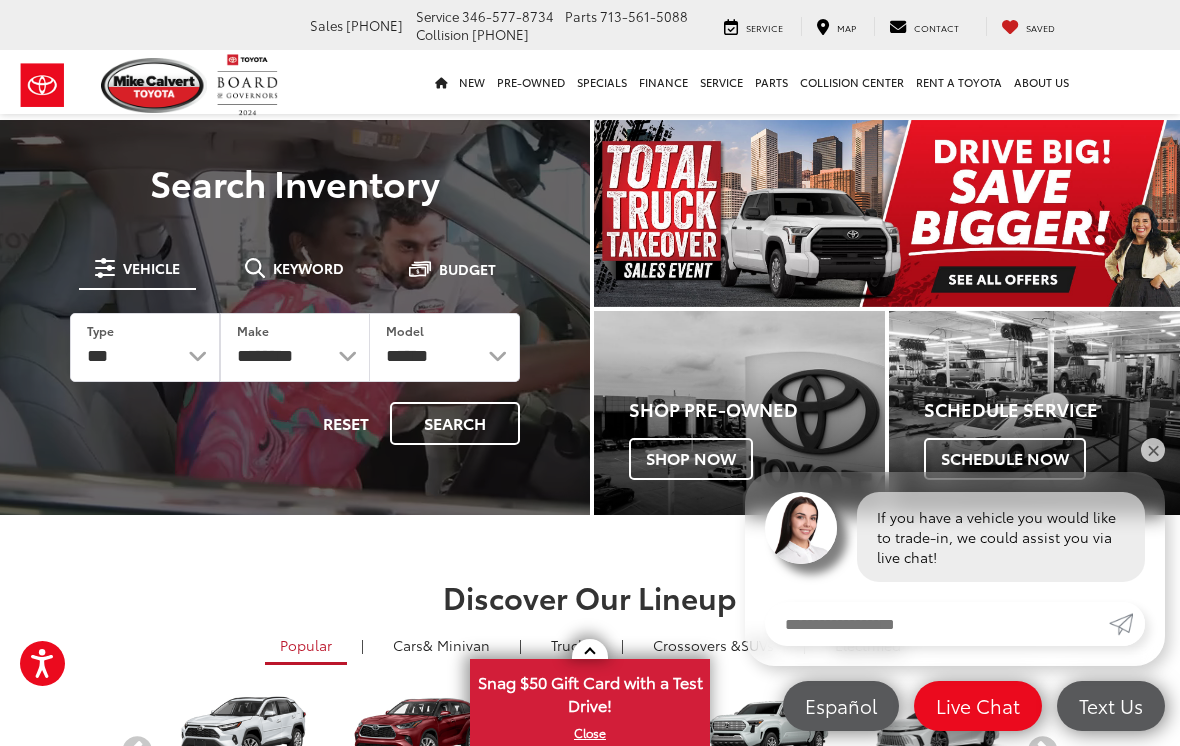 click on "Search" at bounding box center (455, 423) 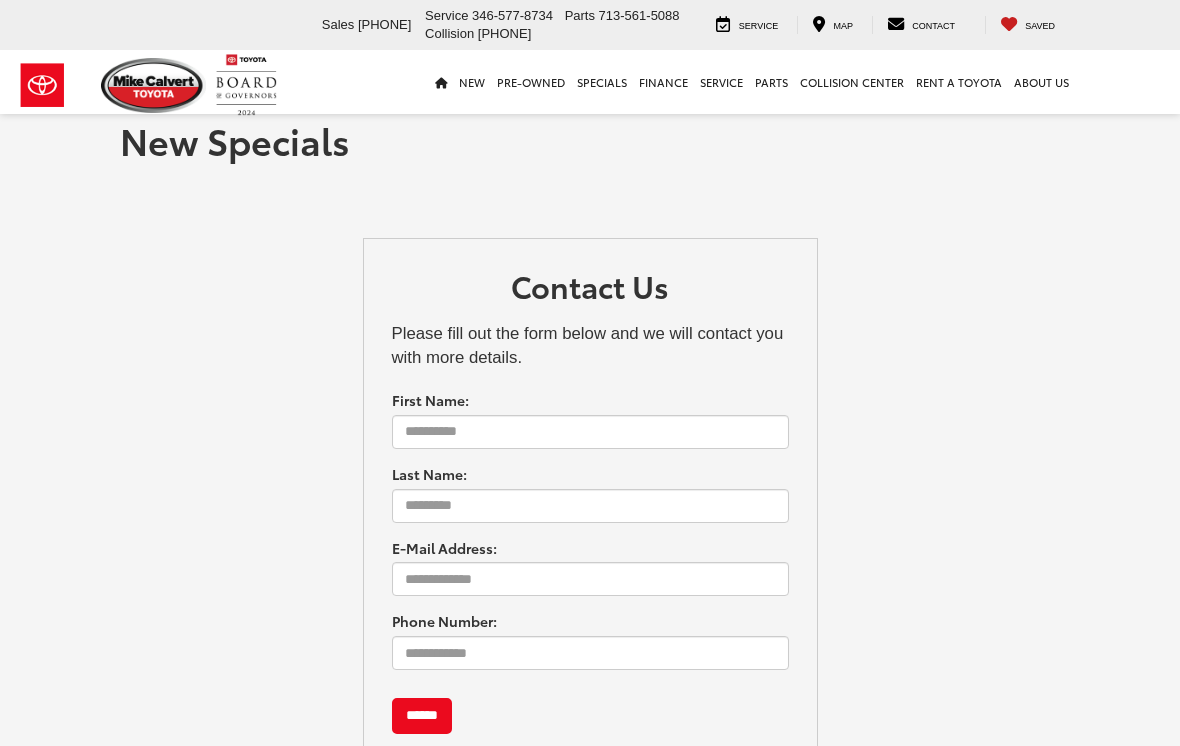 scroll, scrollTop: 0, scrollLeft: 0, axis: both 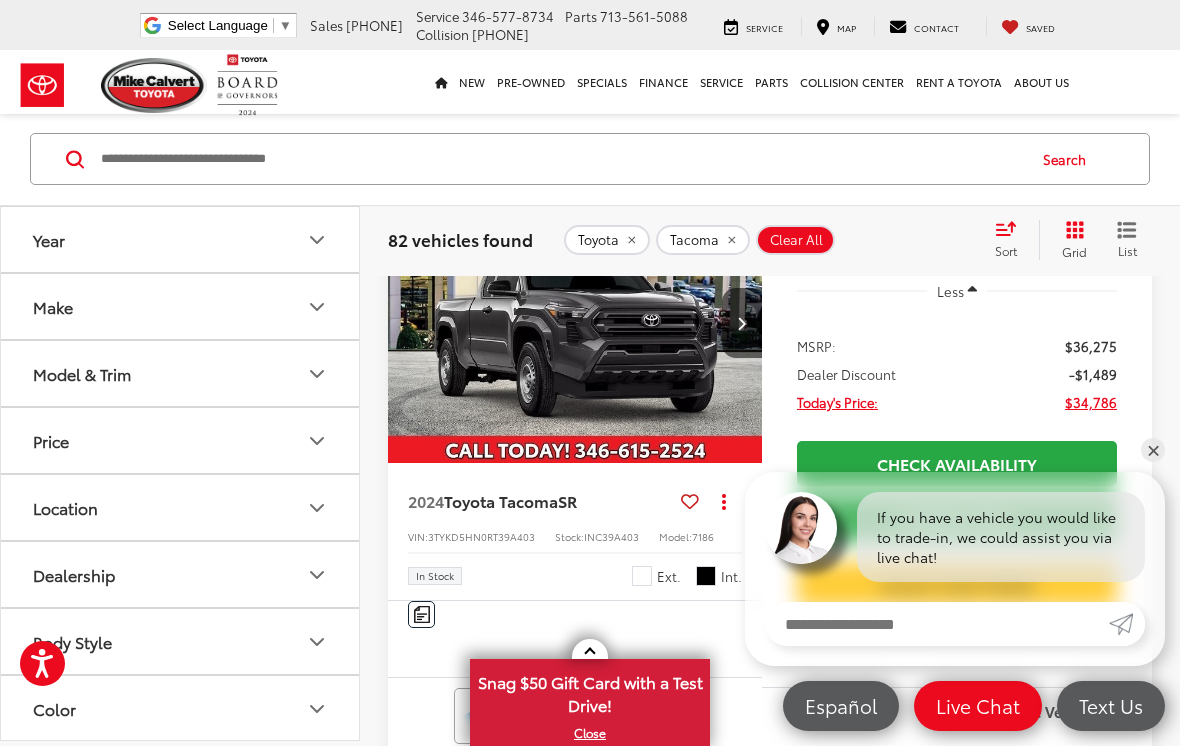 click 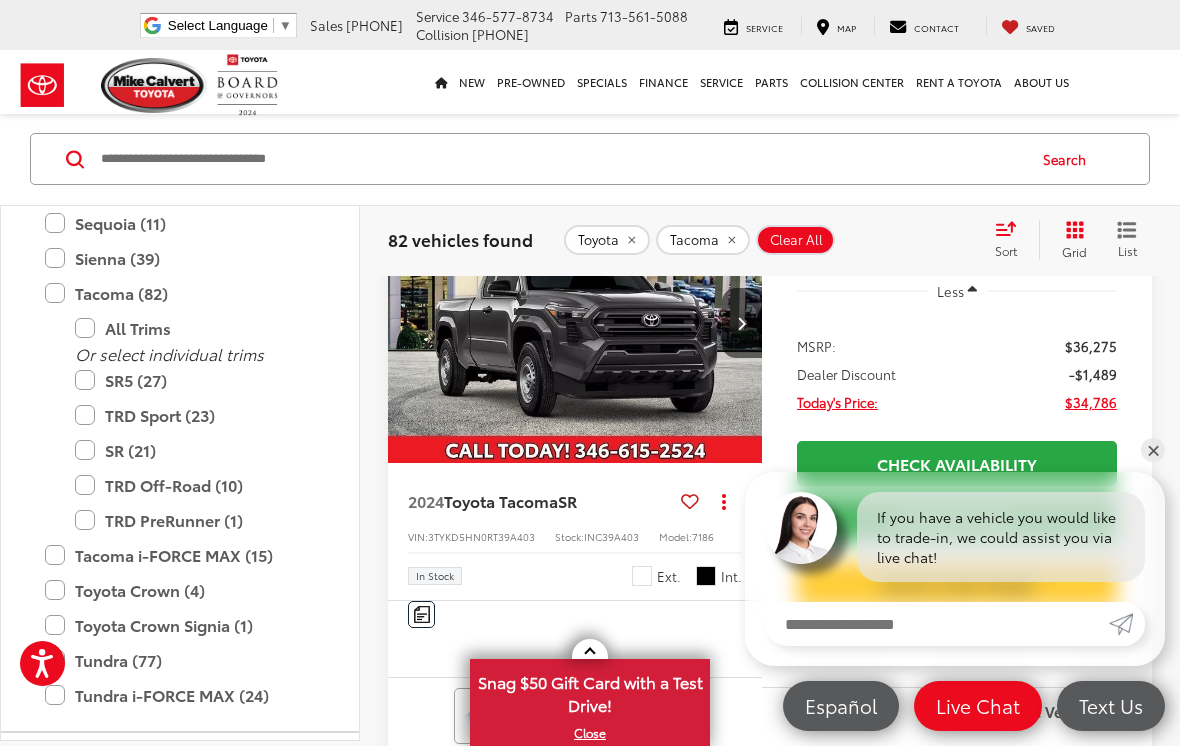 scroll, scrollTop: 1031, scrollLeft: 0, axis: vertical 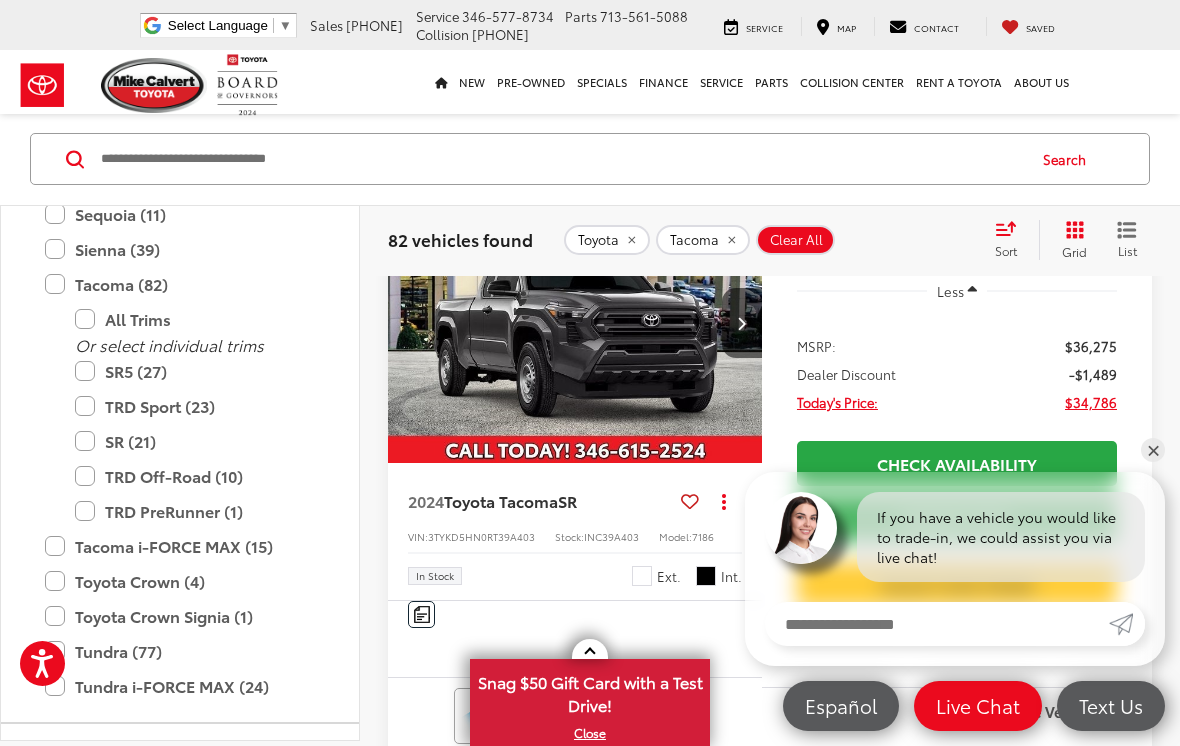 click on "TRD Sport (23)" at bounding box center (195, 406) 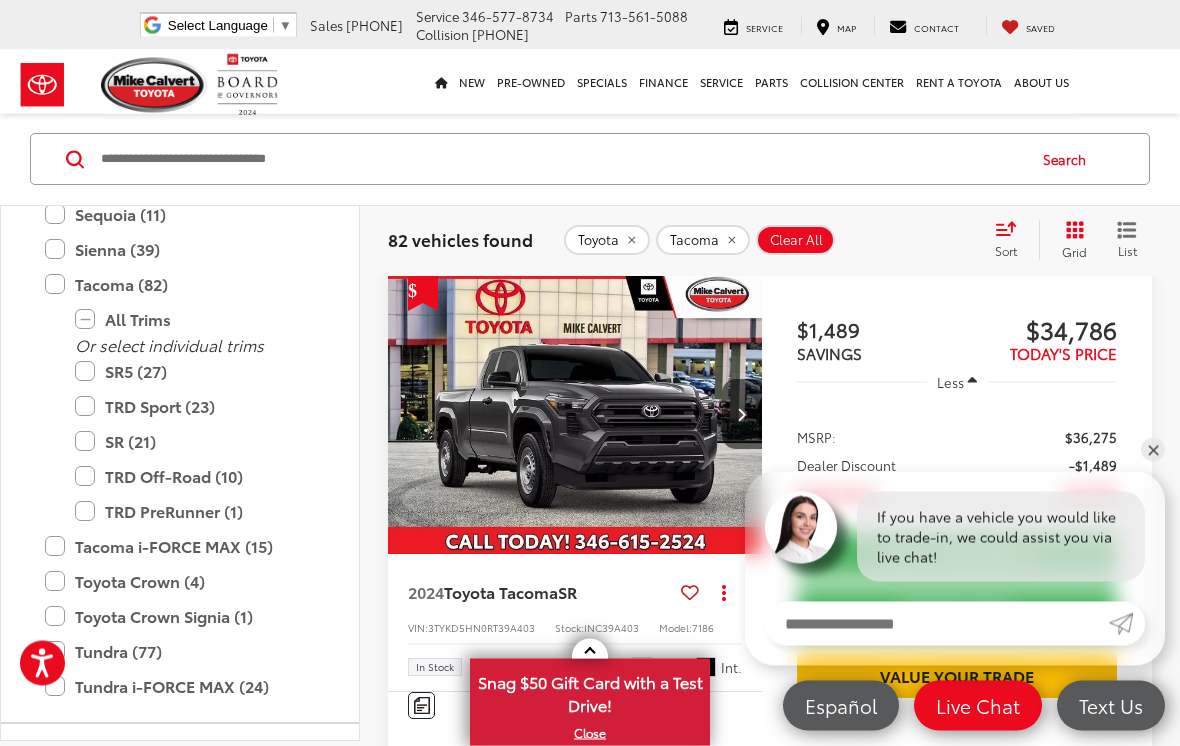 scroll, scrollTop: 105, scrollLeft: 0, axis: vertical 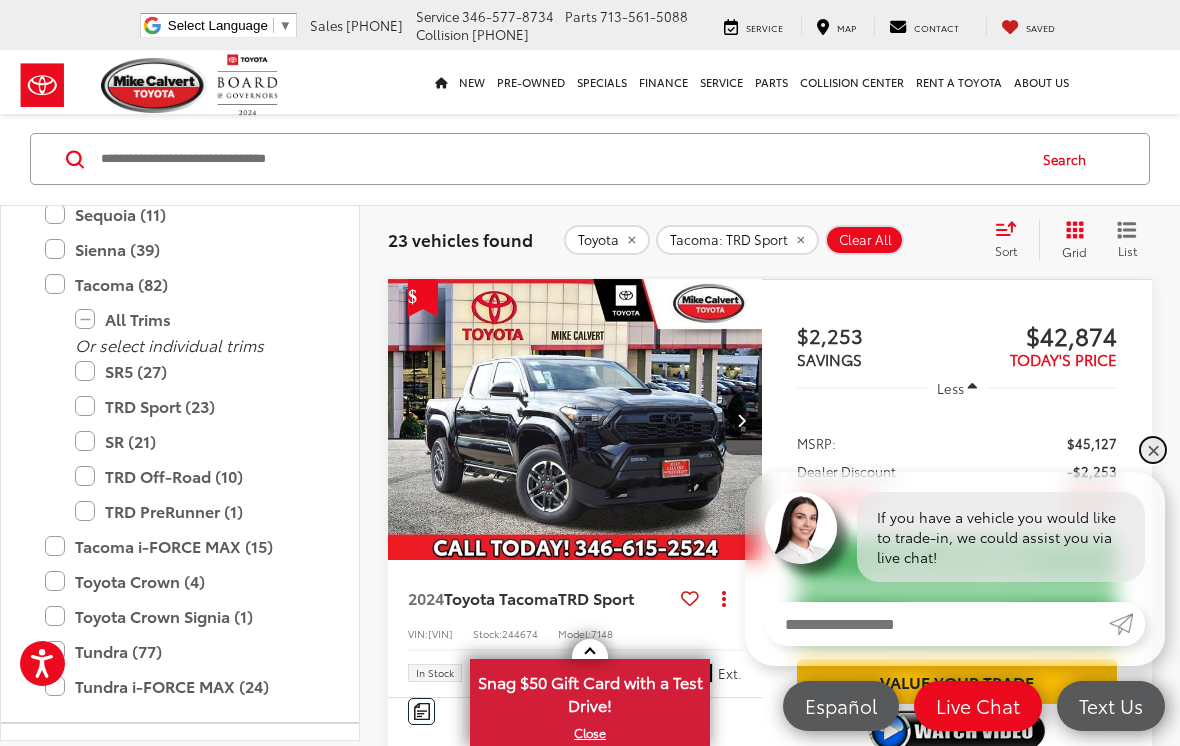 click on "✕" at bounding box center (1153, 450) 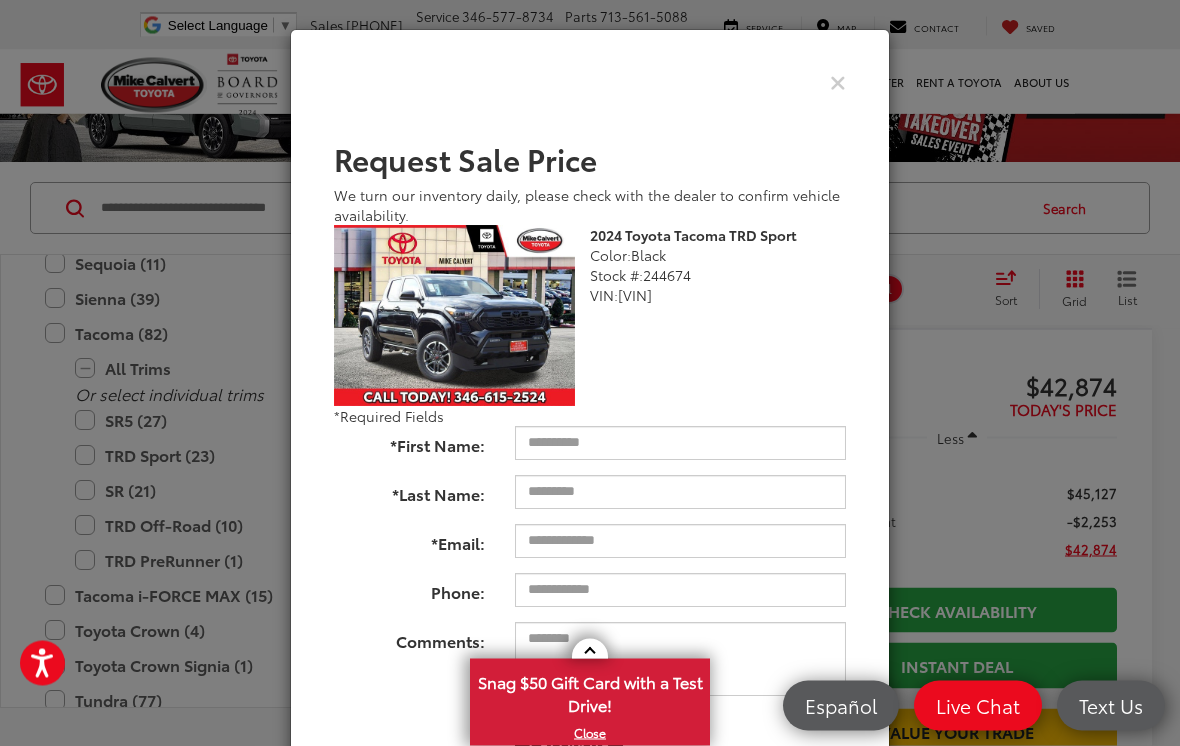 scroll, scrollTop: 0, scrollLeft: 0, axis: both 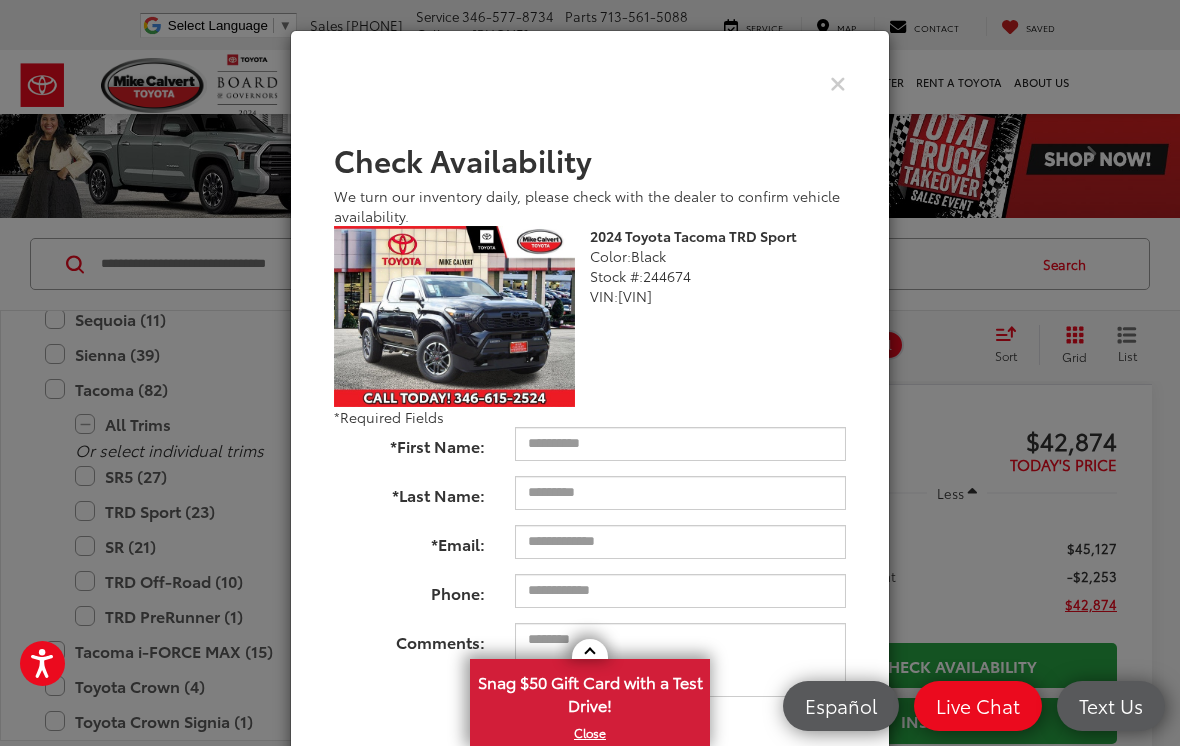 click at bounding box center [838, 82] 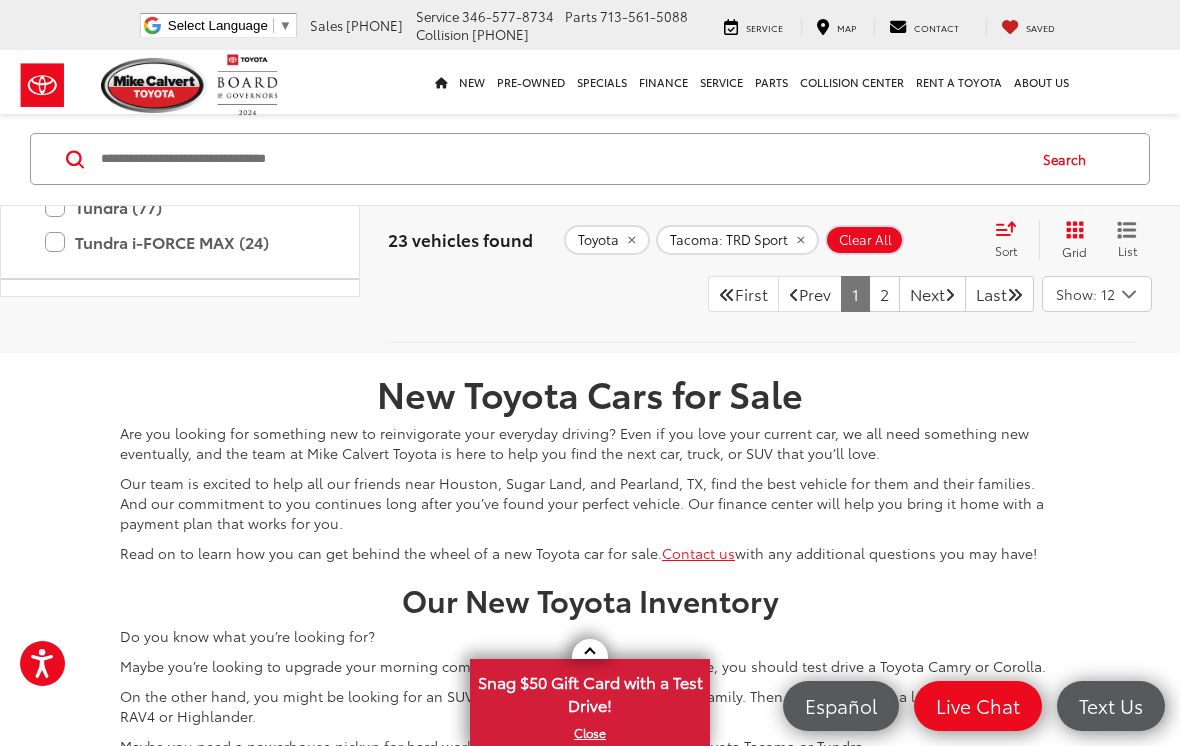 scroll, scrollTop: 9277, scrollLeft: 0, axis: vertical 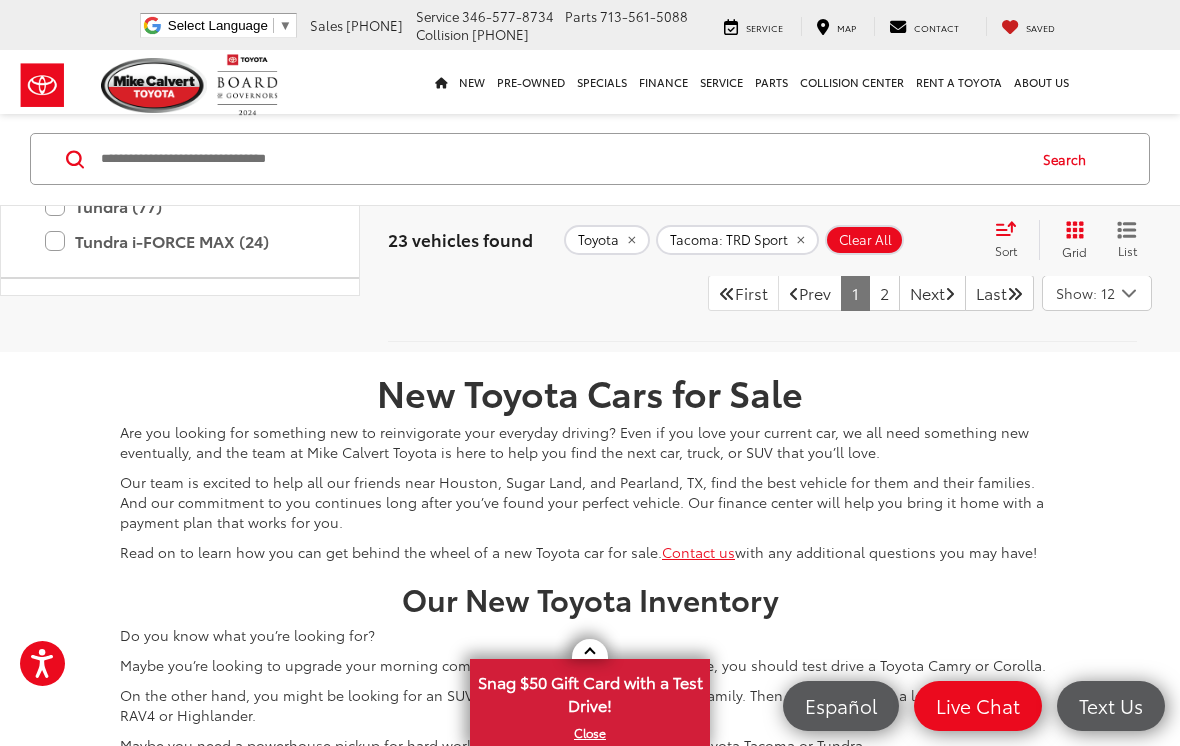 click at bounding box center [575, -421] 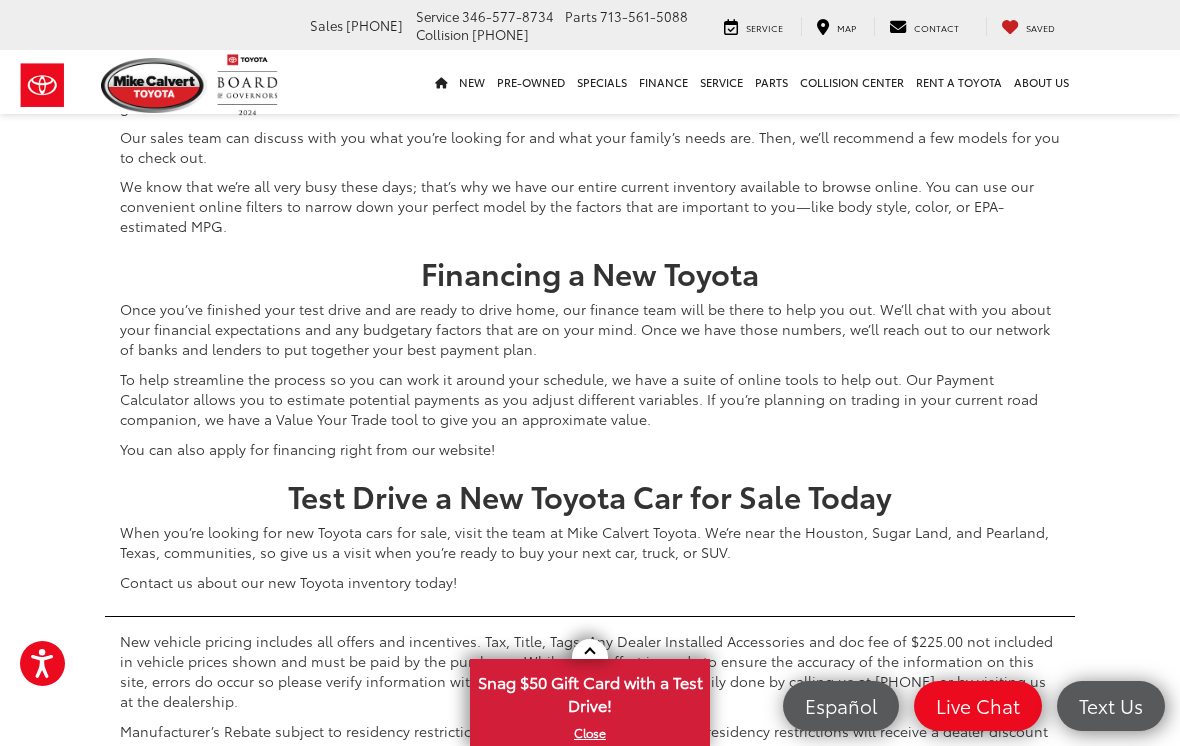 scroll, scrollTop: 10069, scrollLeft: 0, axis: vertical 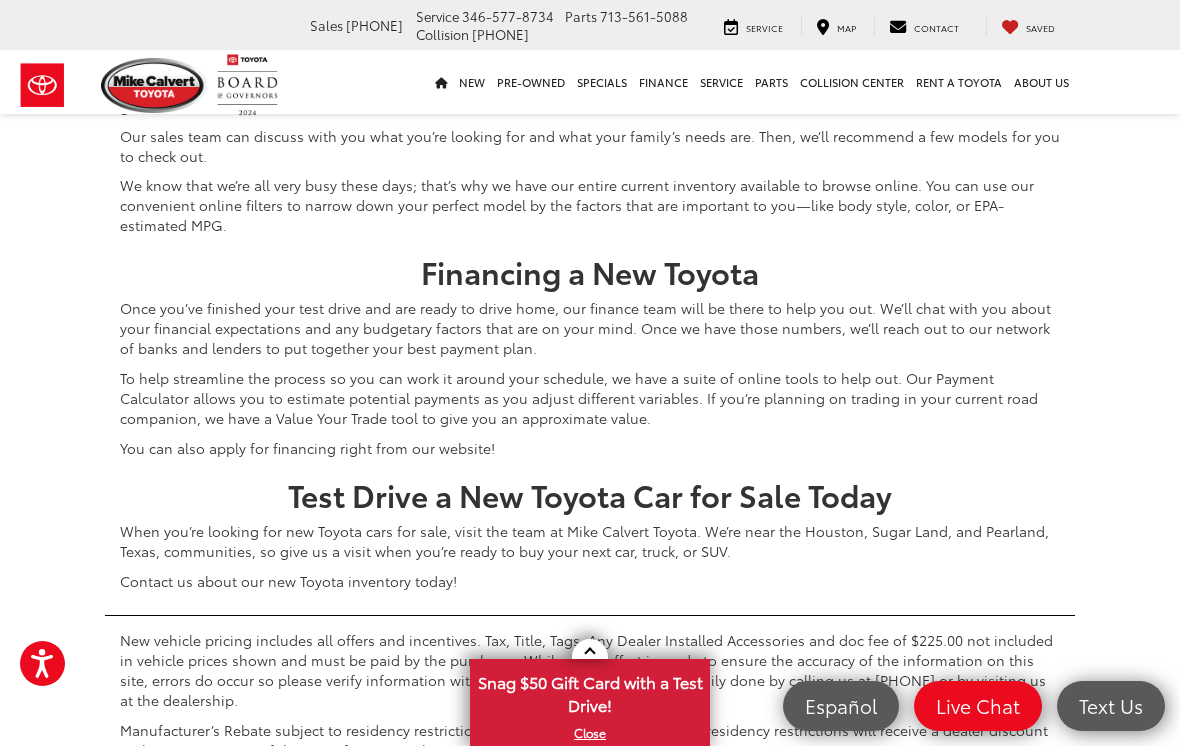 click on "Next" at bounding box center (932, -499) 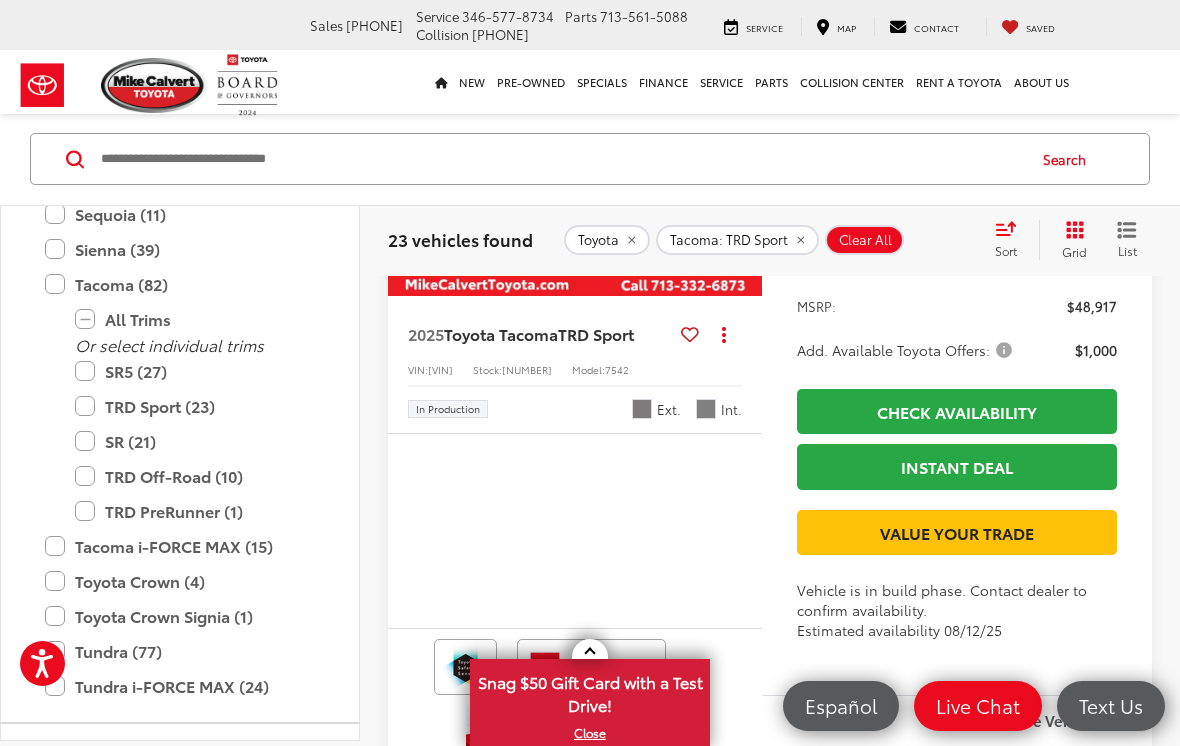 scroll, scrollTop: 2770, scrollLeft: 0, axis: vertical 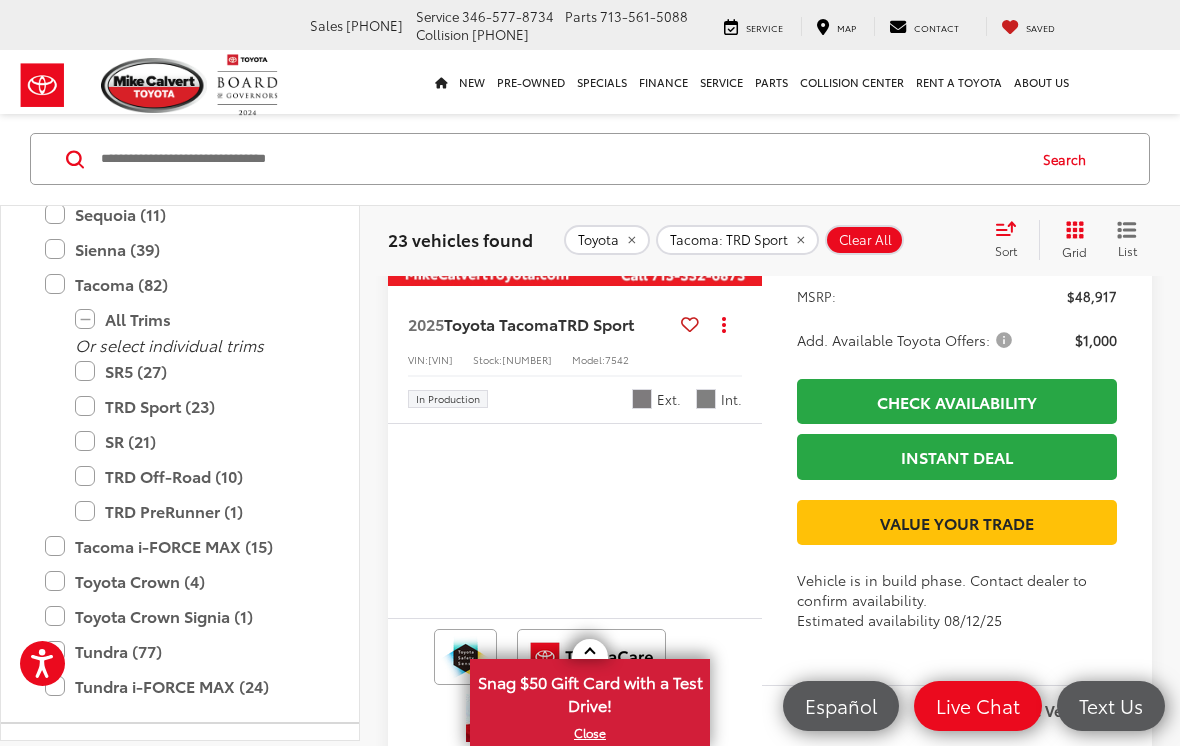 click at bounding box center [575, 146] 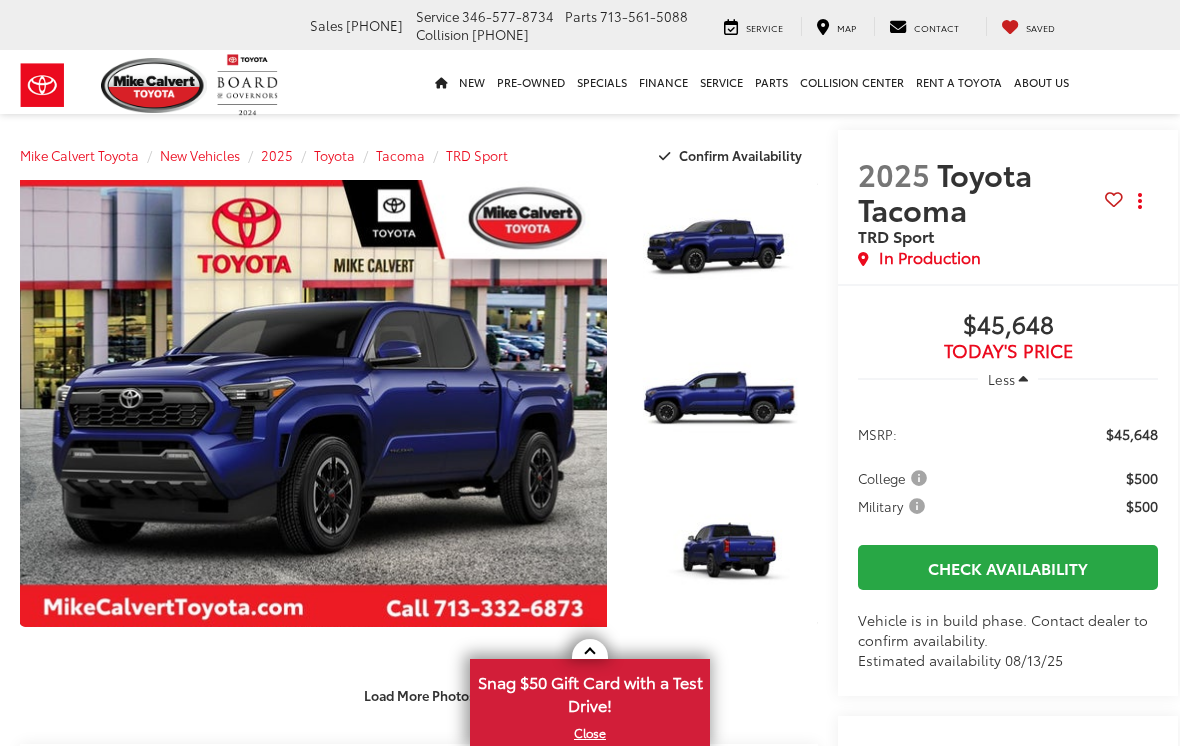 scroll, scrollTop: 0, scrollLeft: 0, axis: both 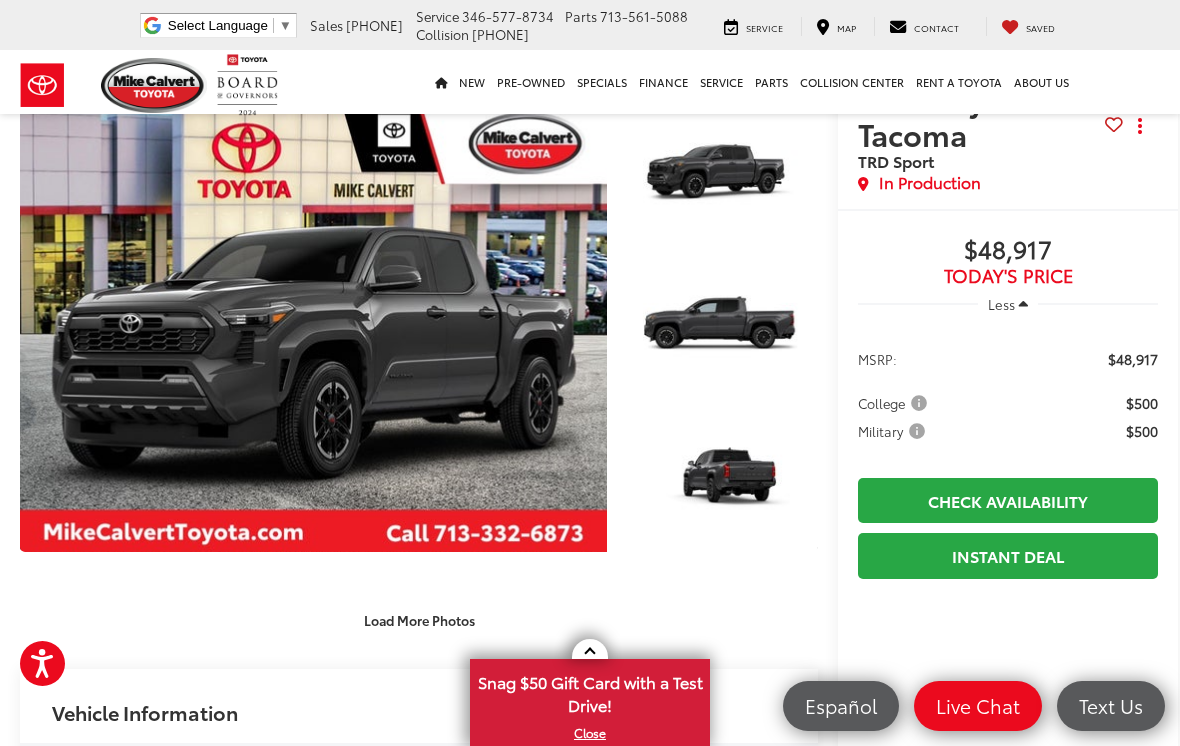 click at bounding box center [313, 328] 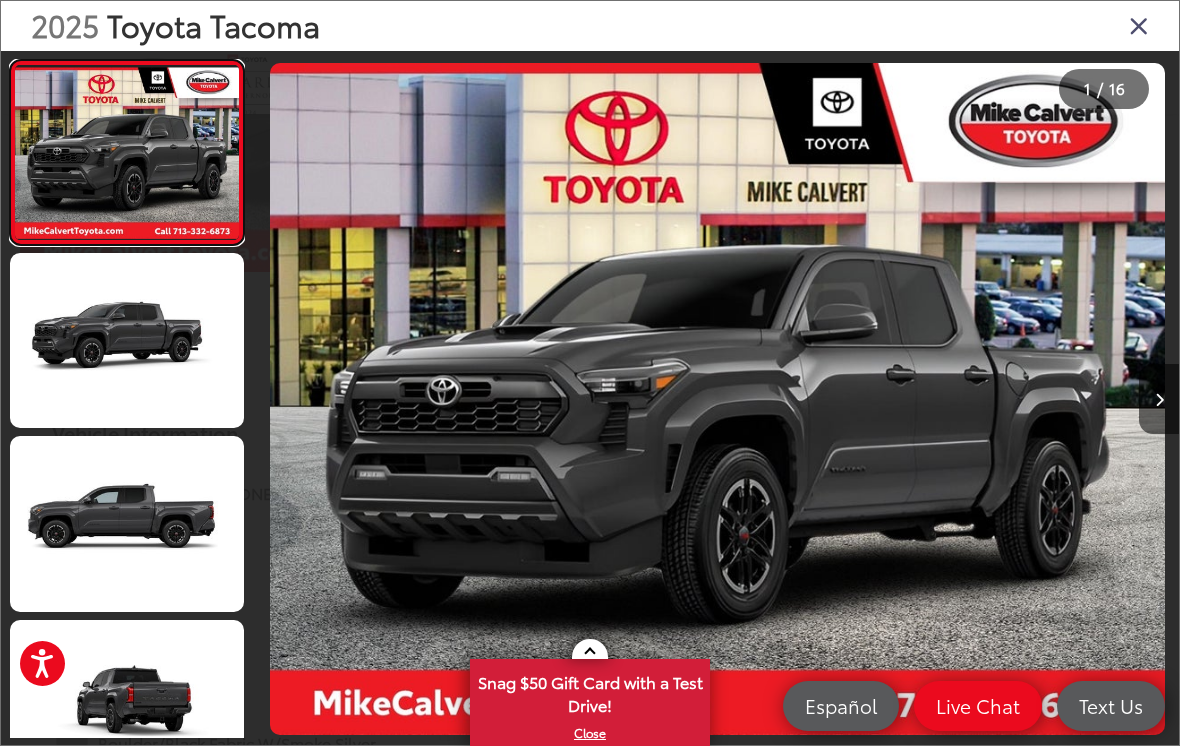 scroll, scrollTop: 354, scrollLeft: 0, axis: vertical 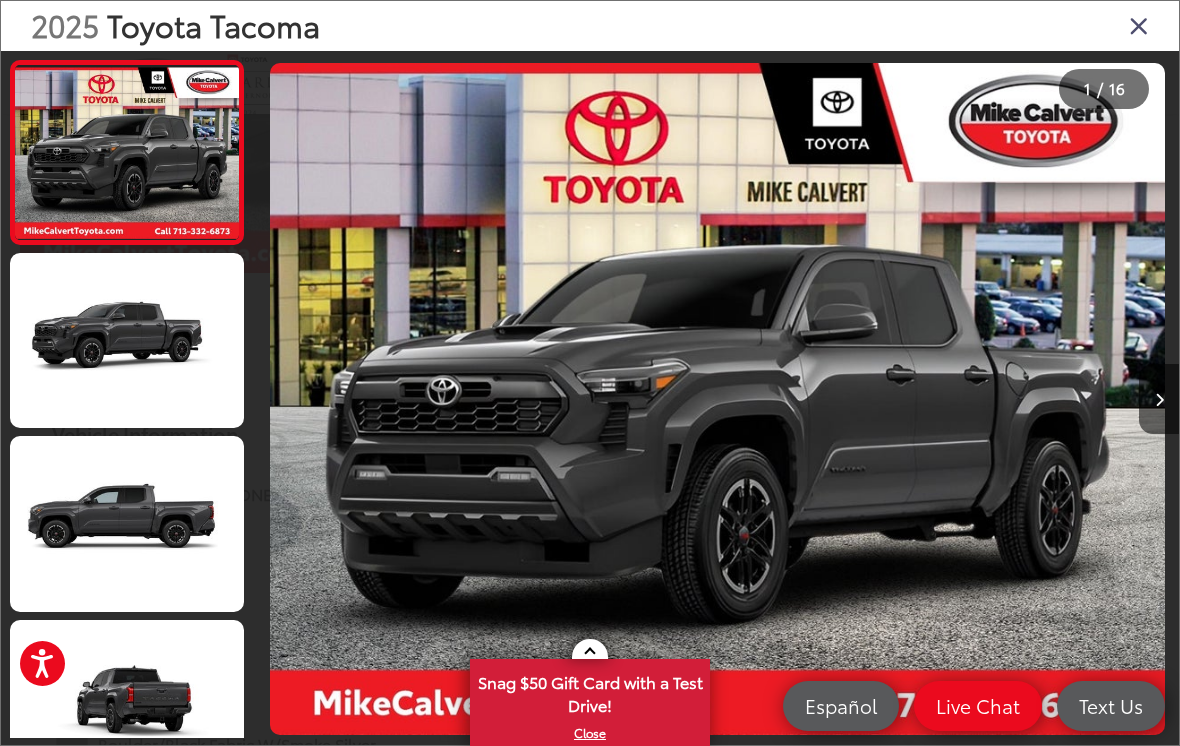 click at bounding box center [1159, 399] 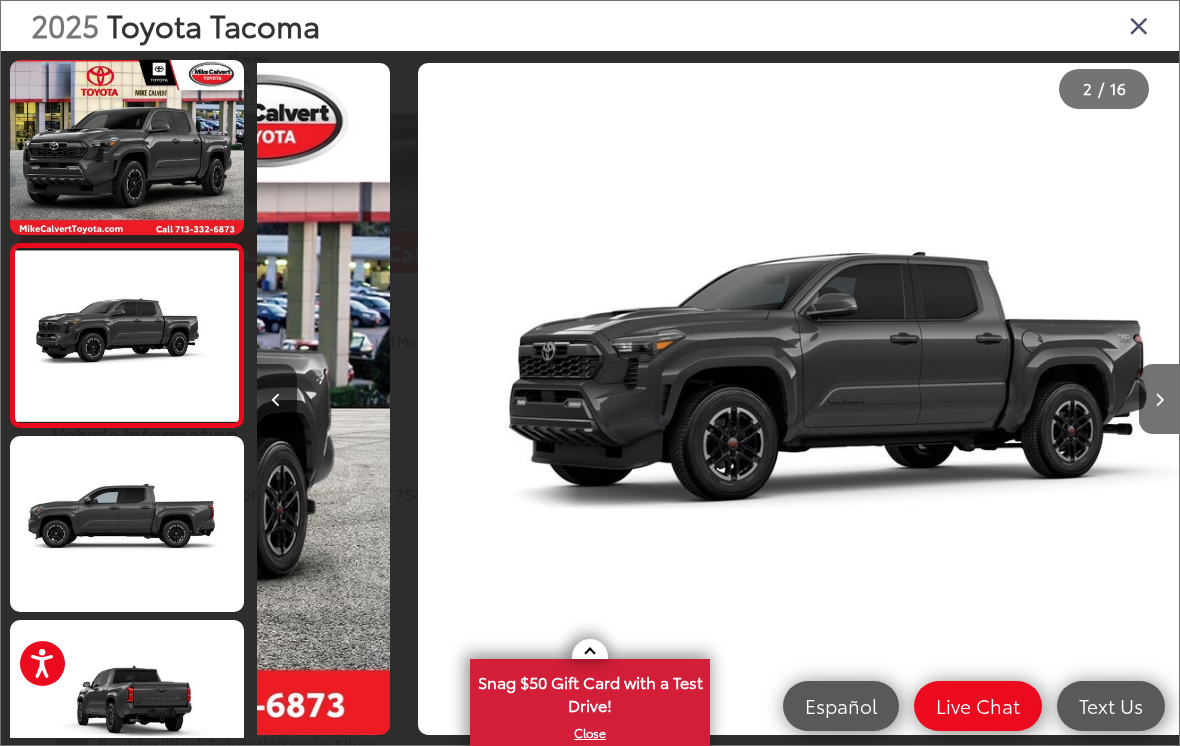 scroll, scrollTop: 0, scrollLeft: 922, axis: horizontal 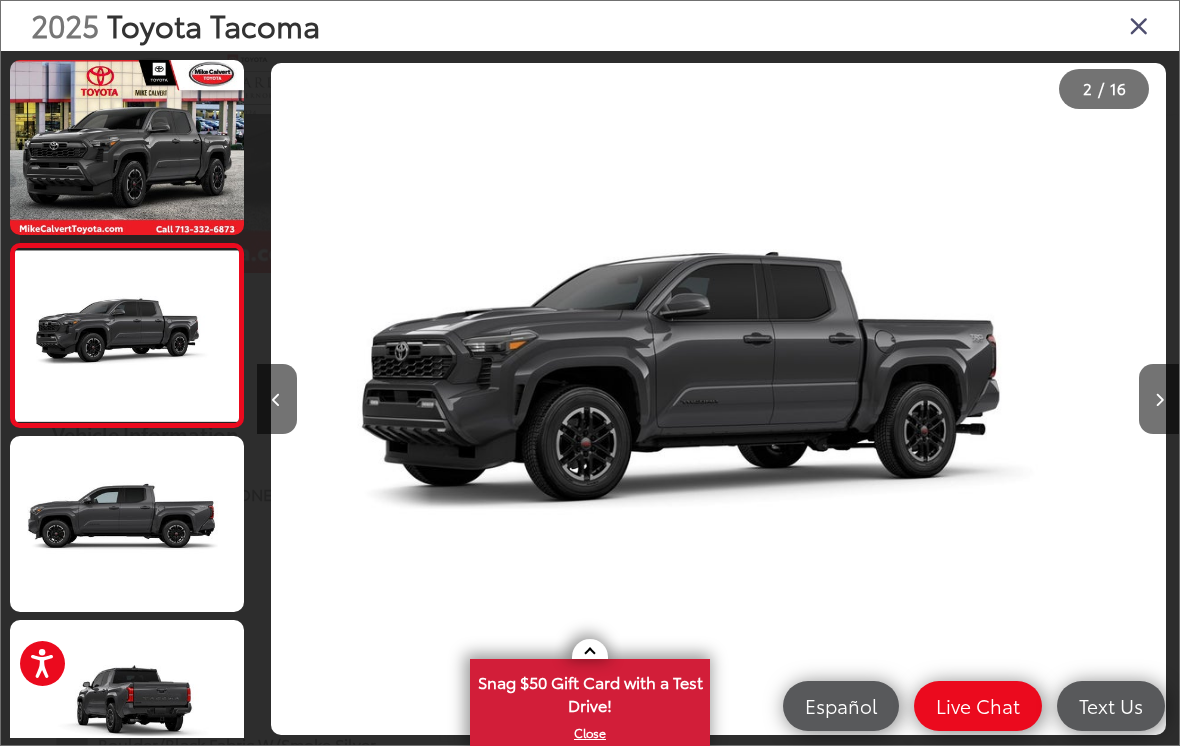 click at bounding box center [1159, 399] 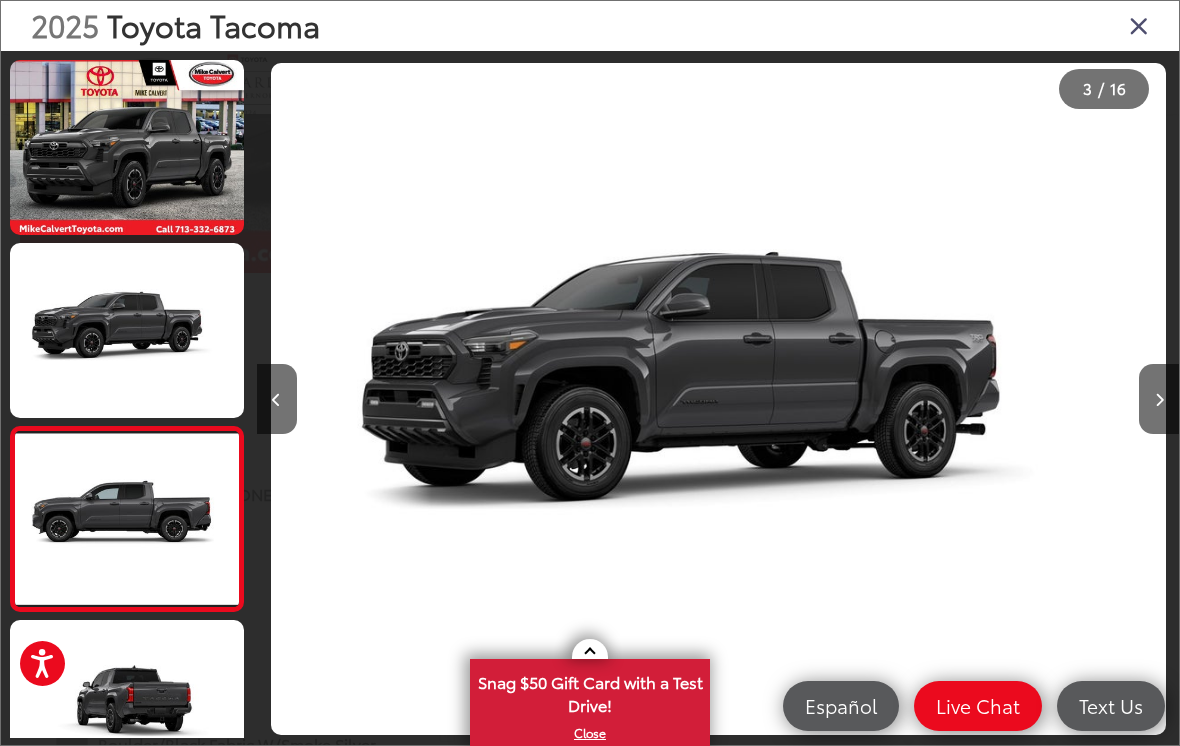 scroll, scrollTop: 0, scrollLeft: 1771, axis: horizontal 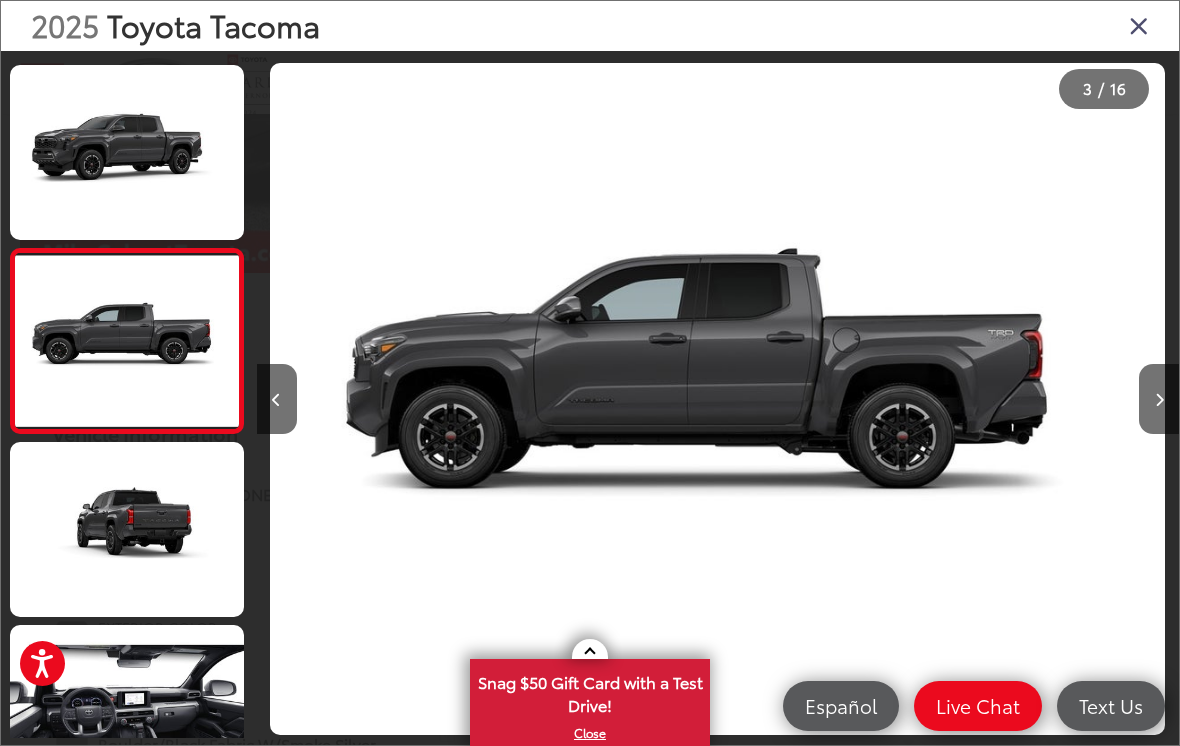 click at bounding box center [1159, 399] 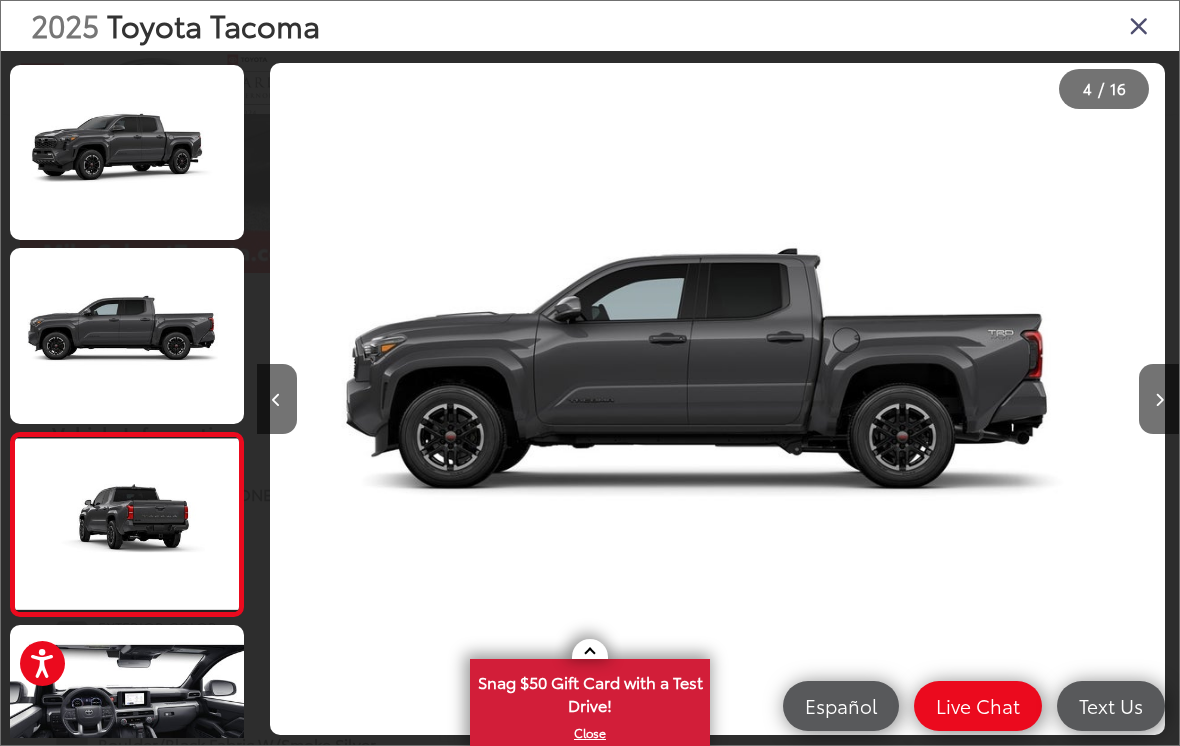 scroll, scrollTop: 323, scrollLeft: 0, axis: vertical 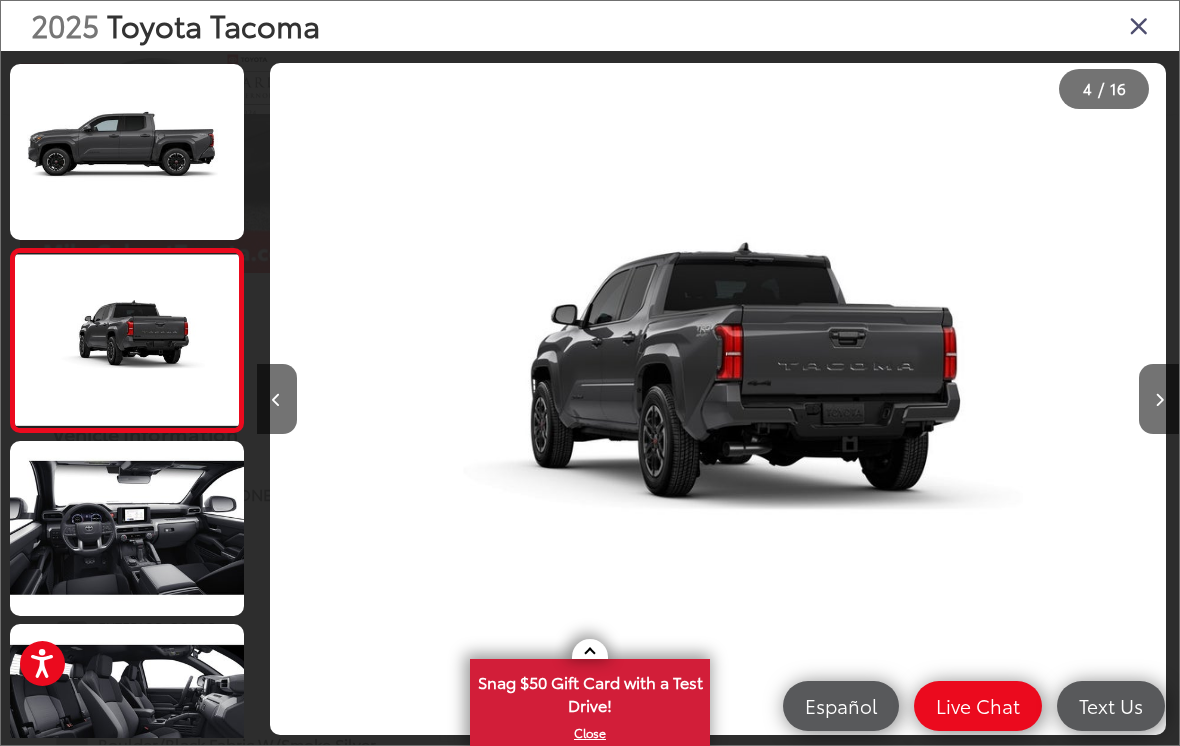click at bounding box center (1159, 399) 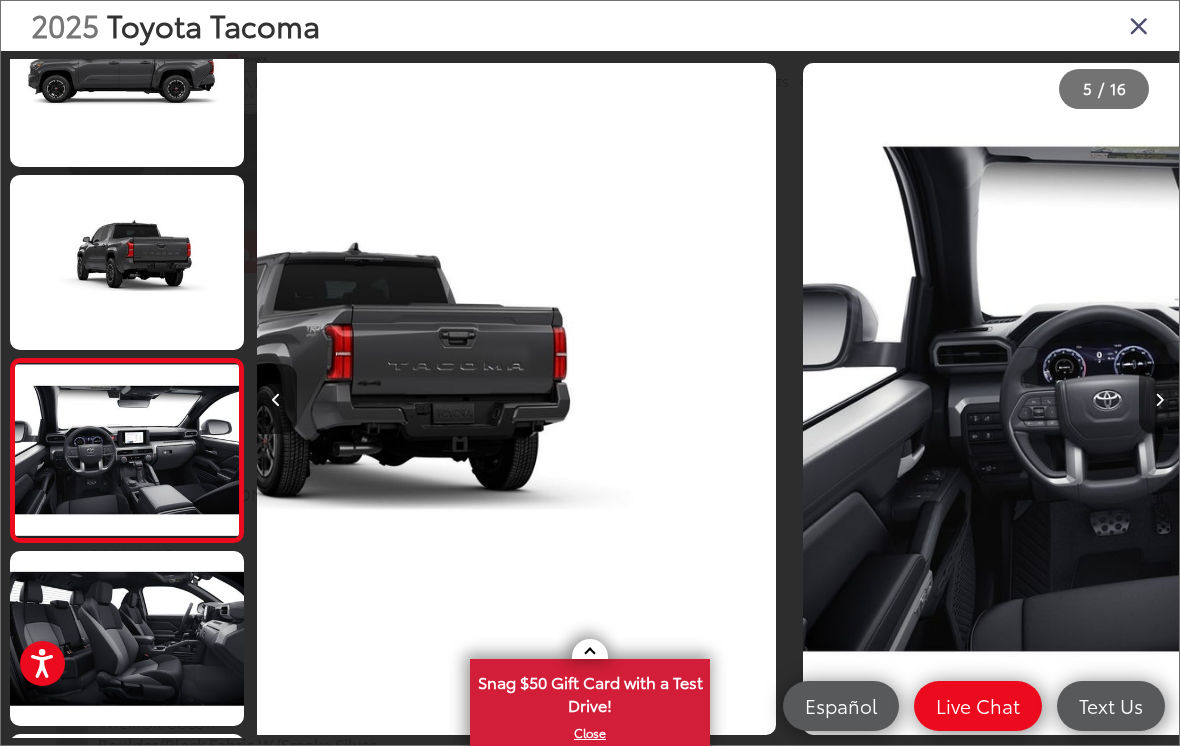 scroll, scrollTop: 522, scrollLeft: 0, axis: vertical 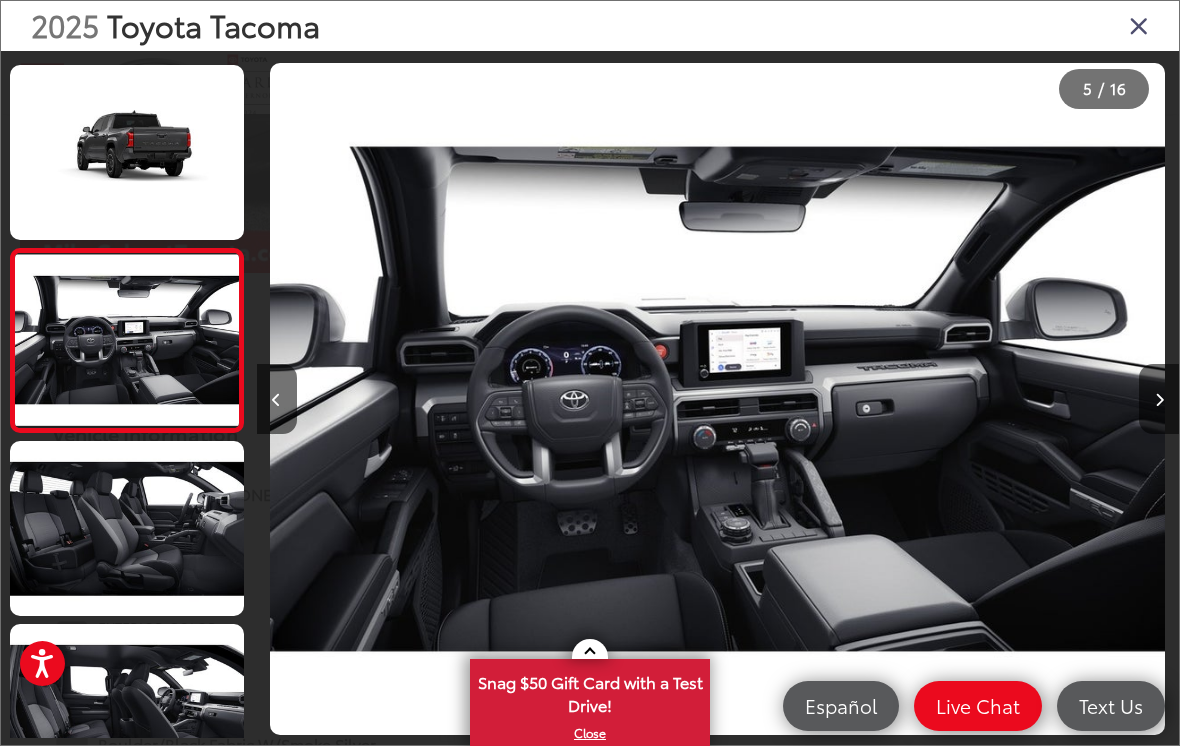 click at bounding box center (1159, 399) 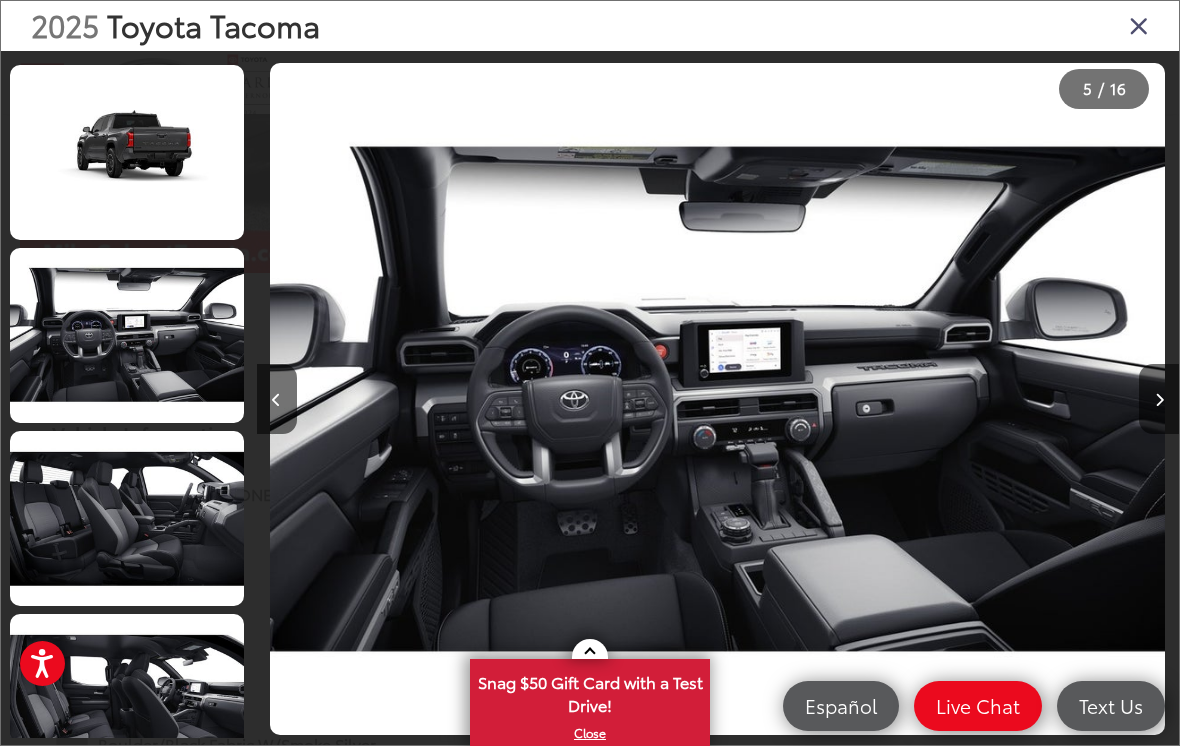 scroll, scrollTop: 0, scrollLeft: 4040, axis: horizontal 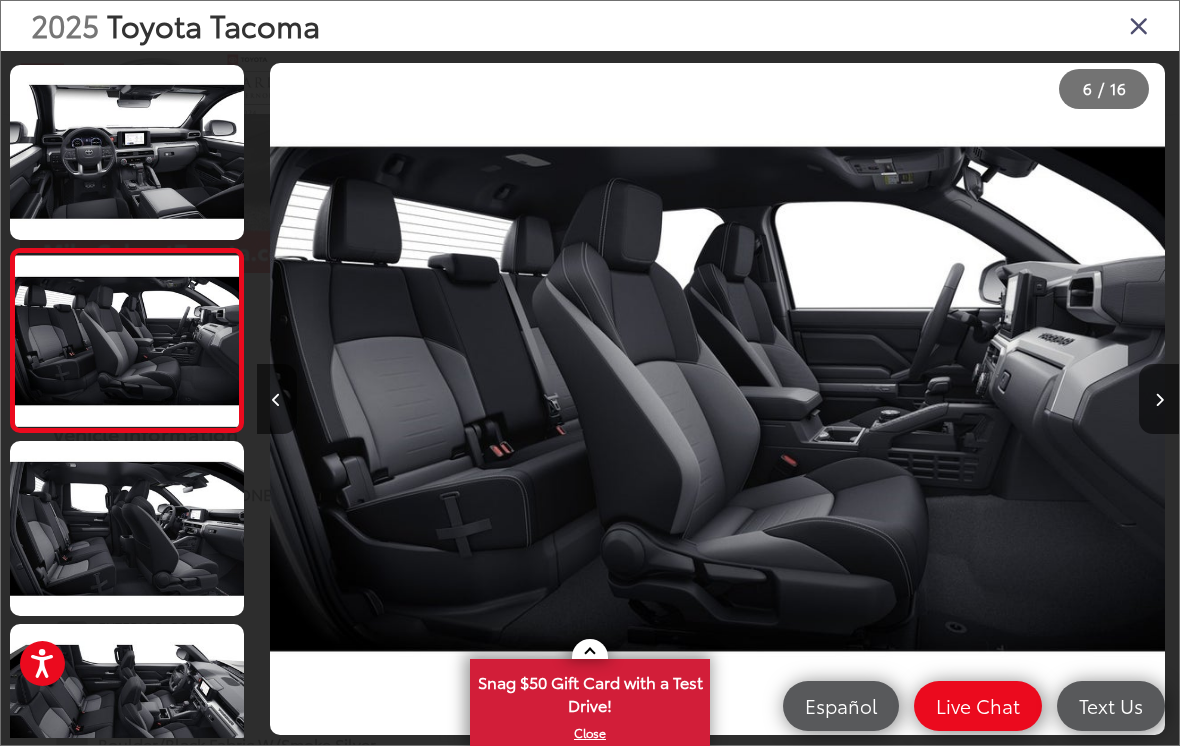 click at bounding box center (1159, 399) 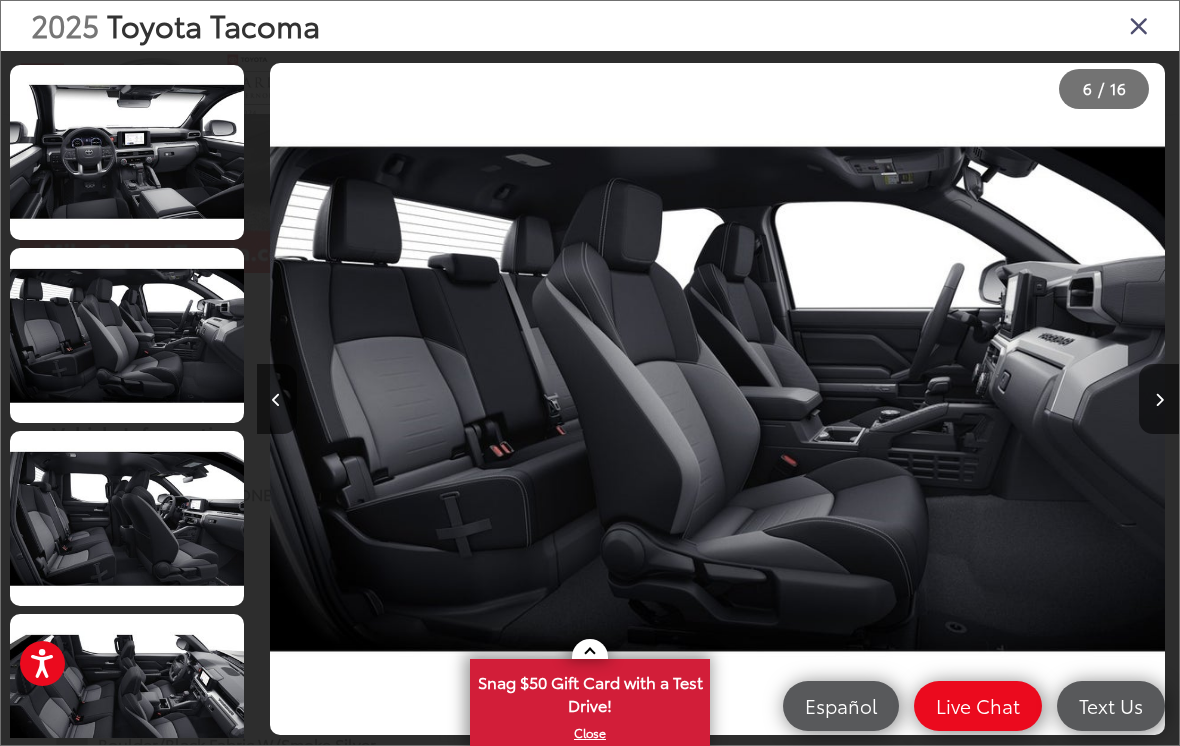 scroll, scrollTop: 795, scrollLeft: 0, axis: vertical 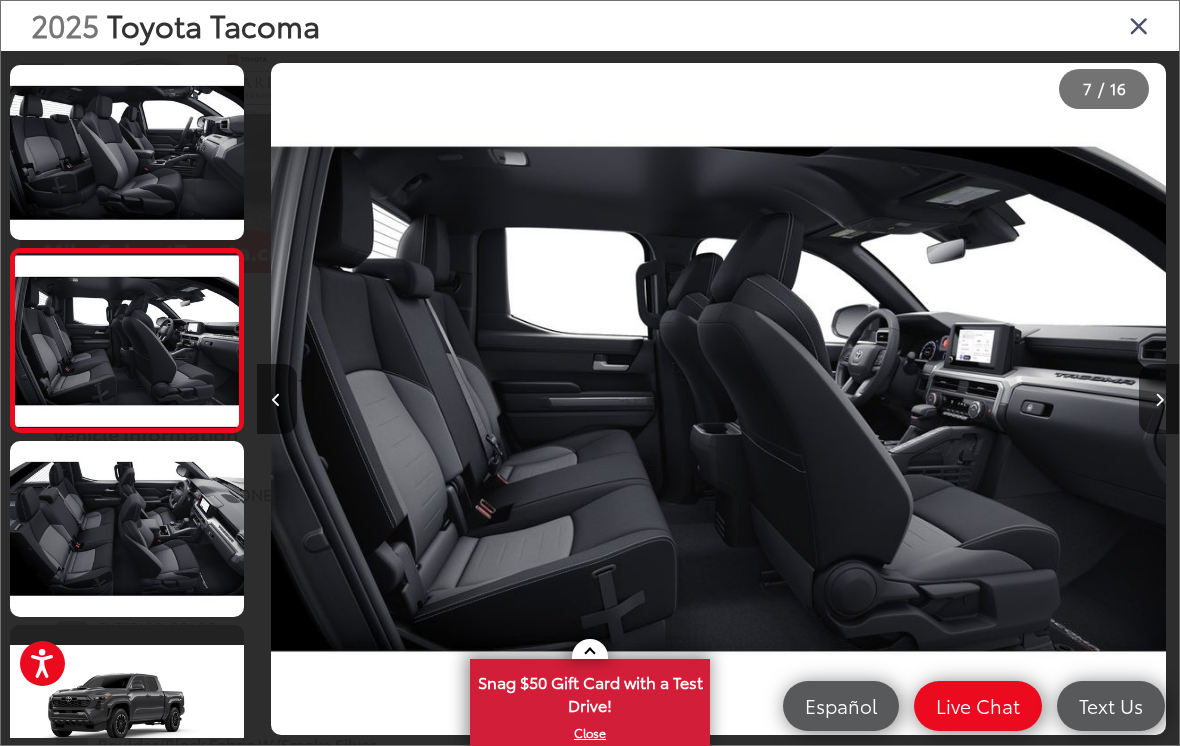 click at bounding box center (1159, 399) 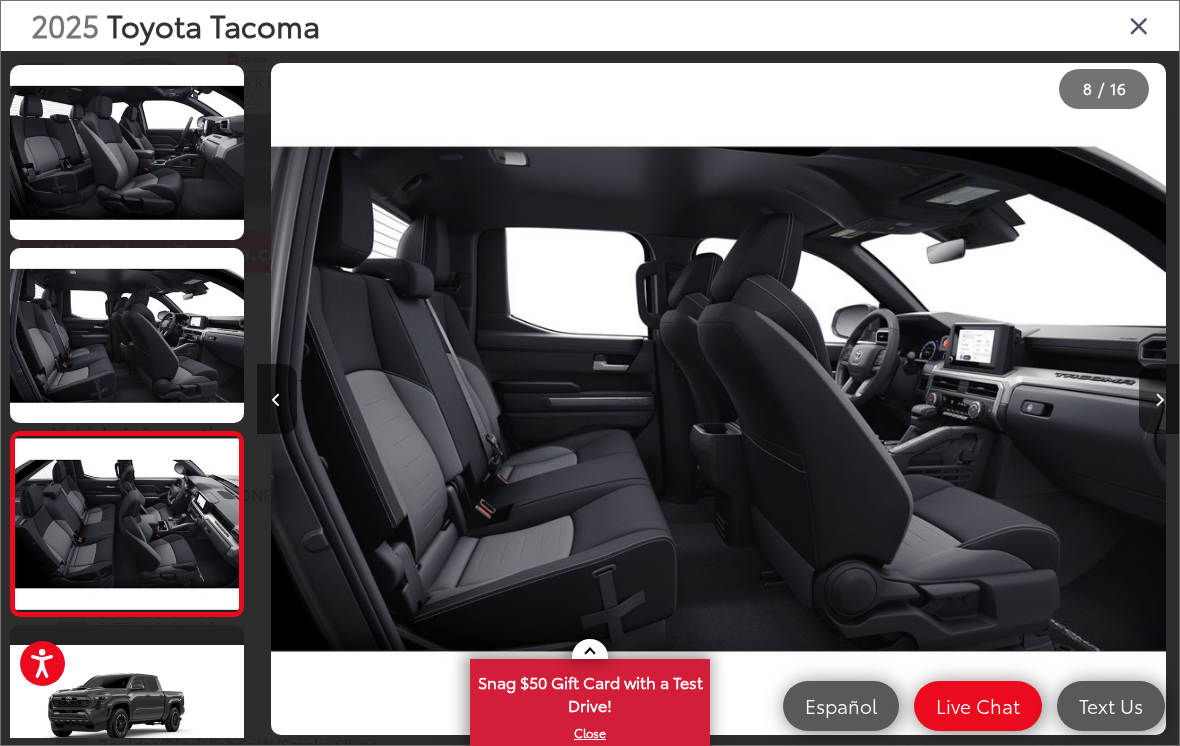scroll, scrollTop: 1040, scrollLeft: 0, axis: vertical 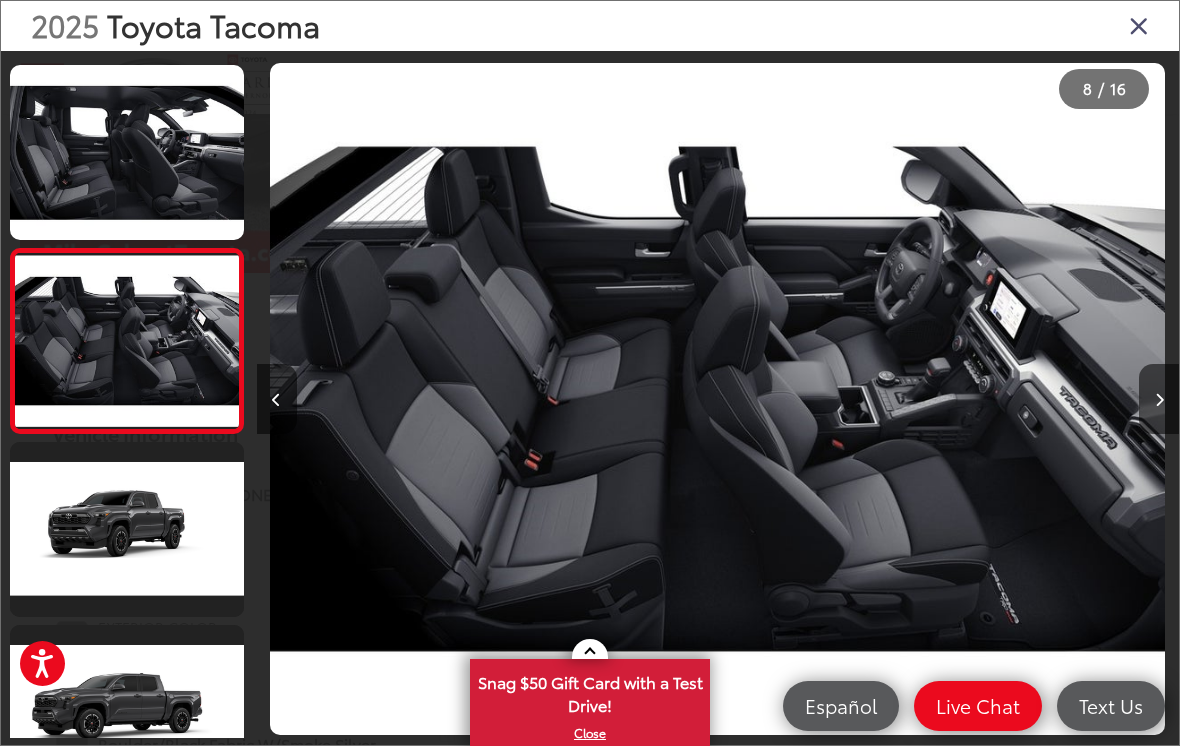 click at bounding box center (1159, 399) 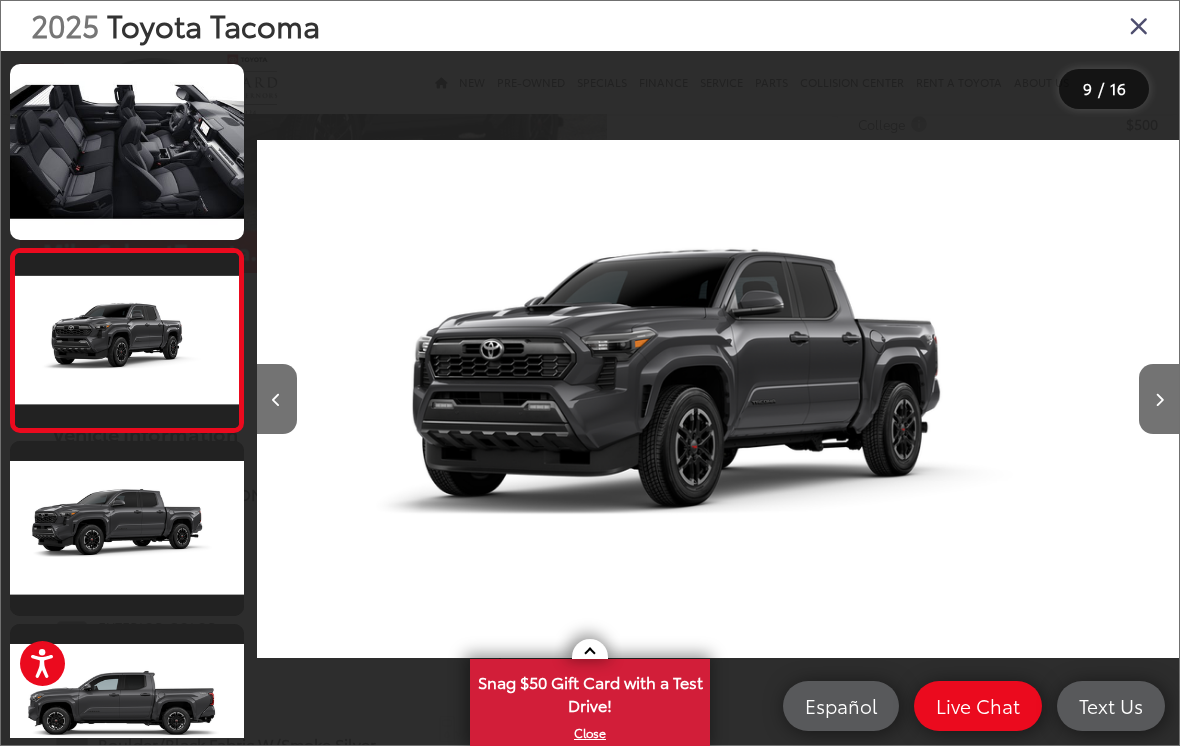 click at bounding box center [1139, 25] 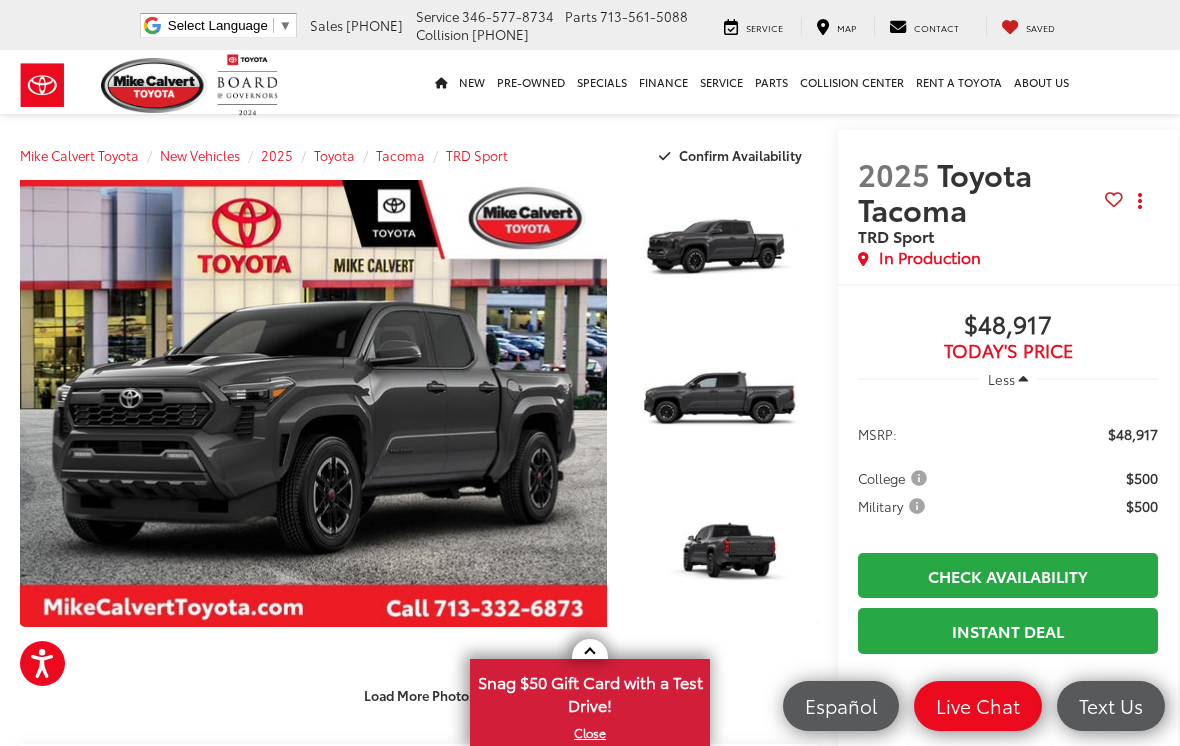 click on "New Vehicles" at bounding box center (200, 155) 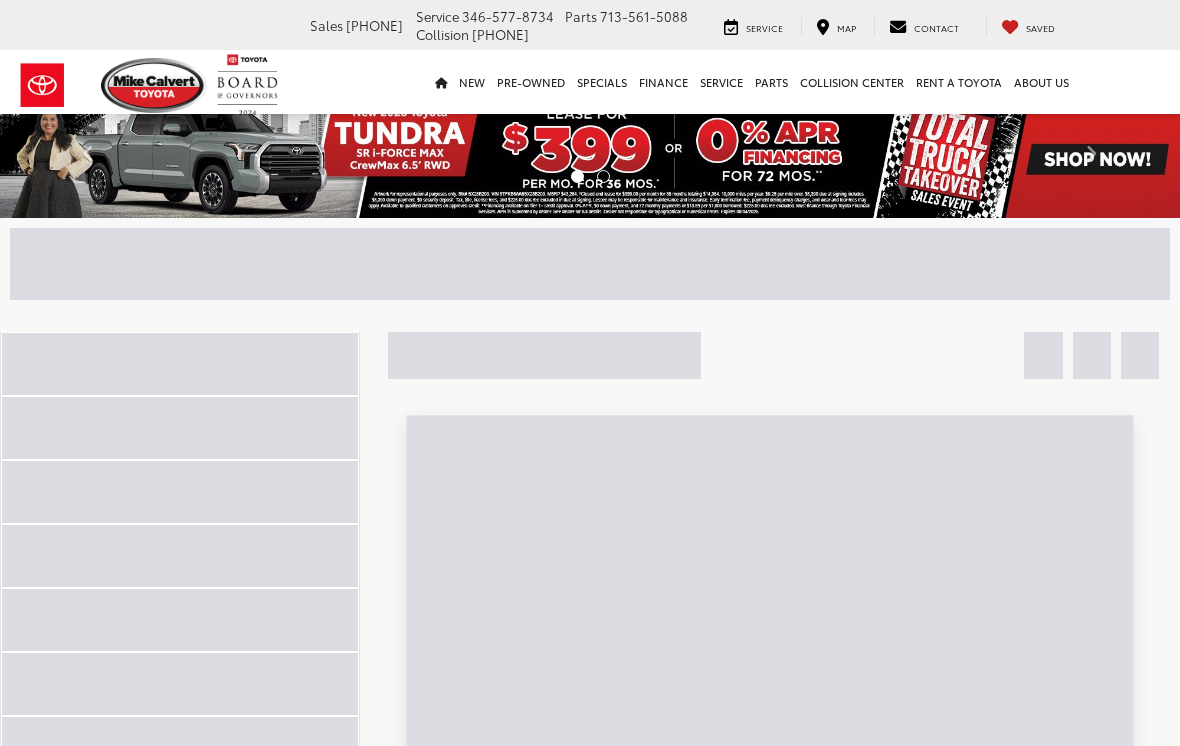 scroll, scrollTop: 0, scrollLeft: 0, axis: both 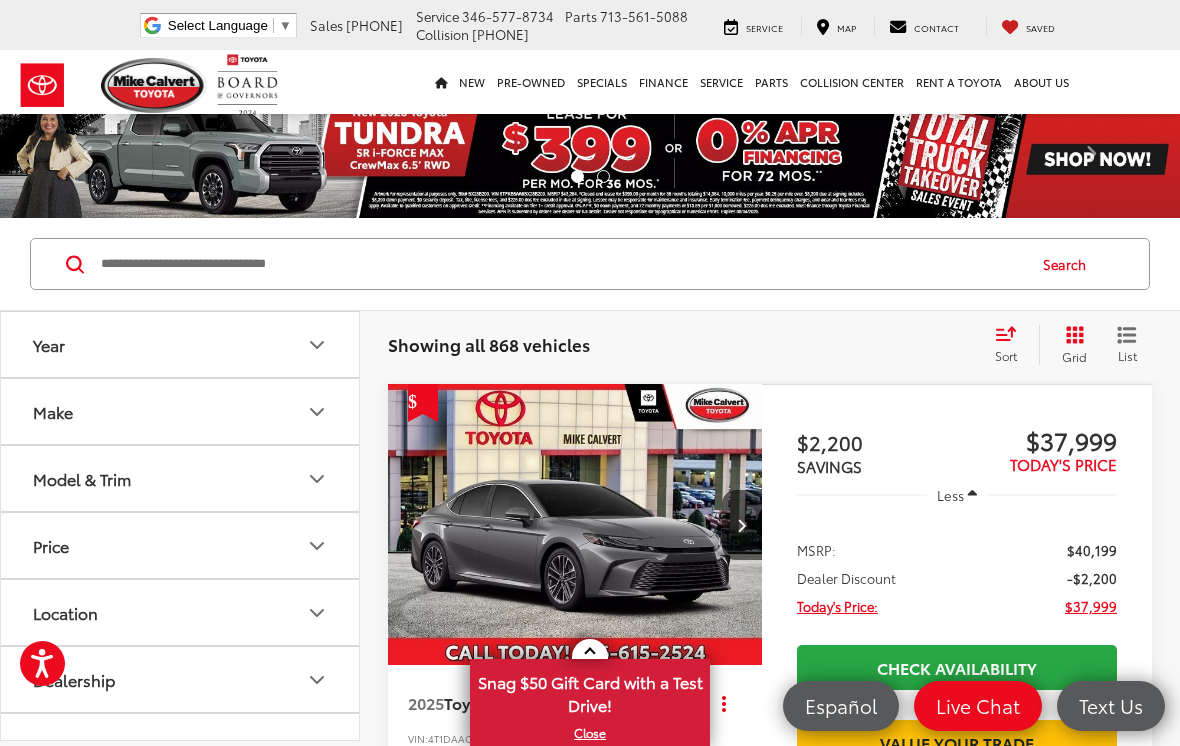 click 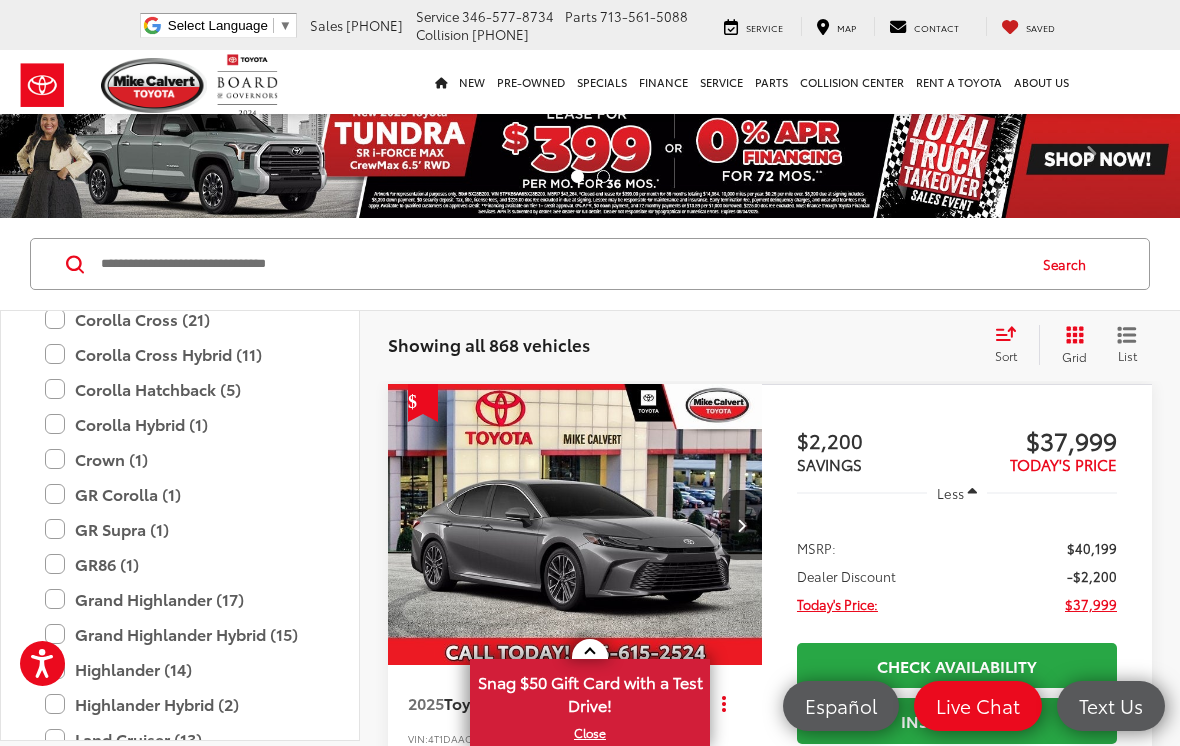 scroll, scrollTop: 420, scrollLeft: 0, axis: vertical 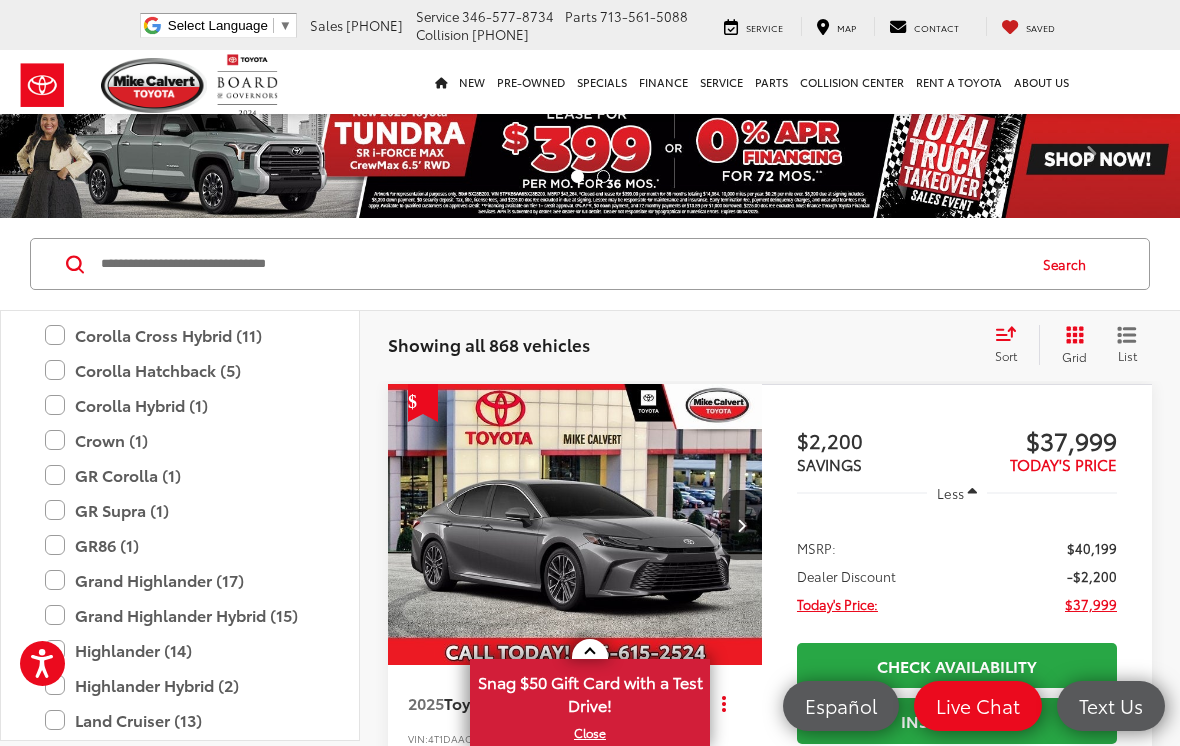 click on "GR Corolla (1)" at bounding box center (180, 475) 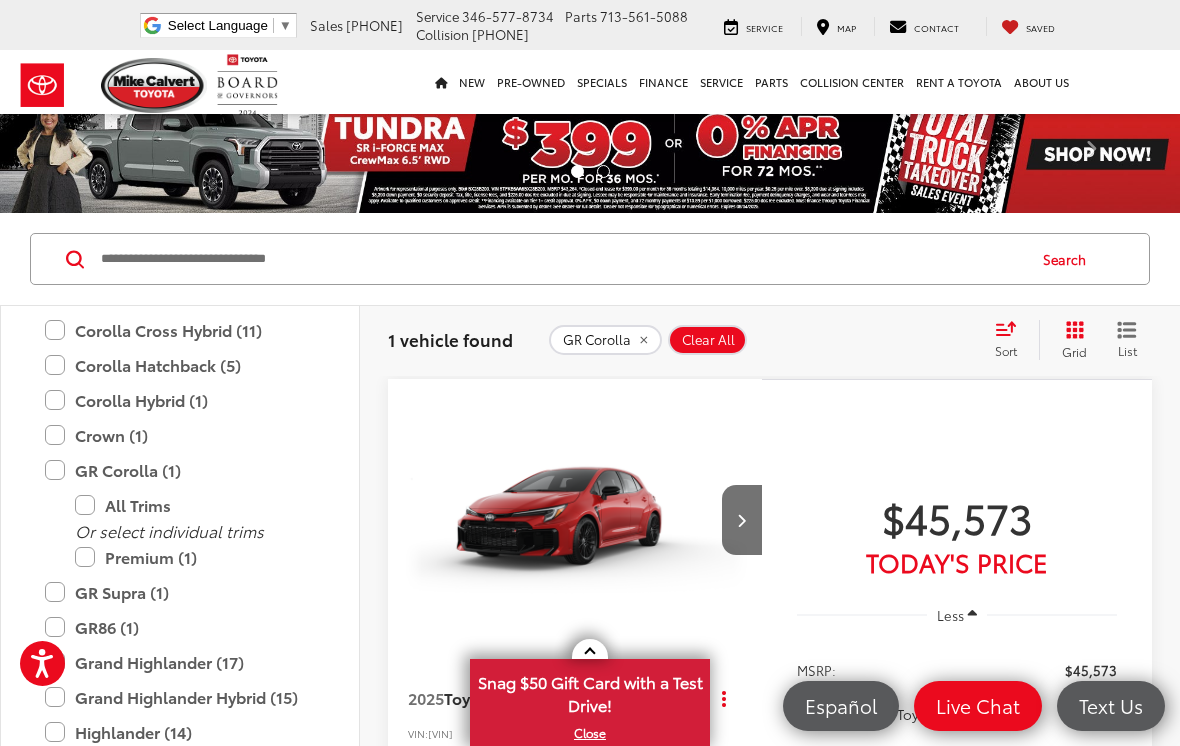 scroll, scrollTop: 0, scrollLeft: 0, axis: both 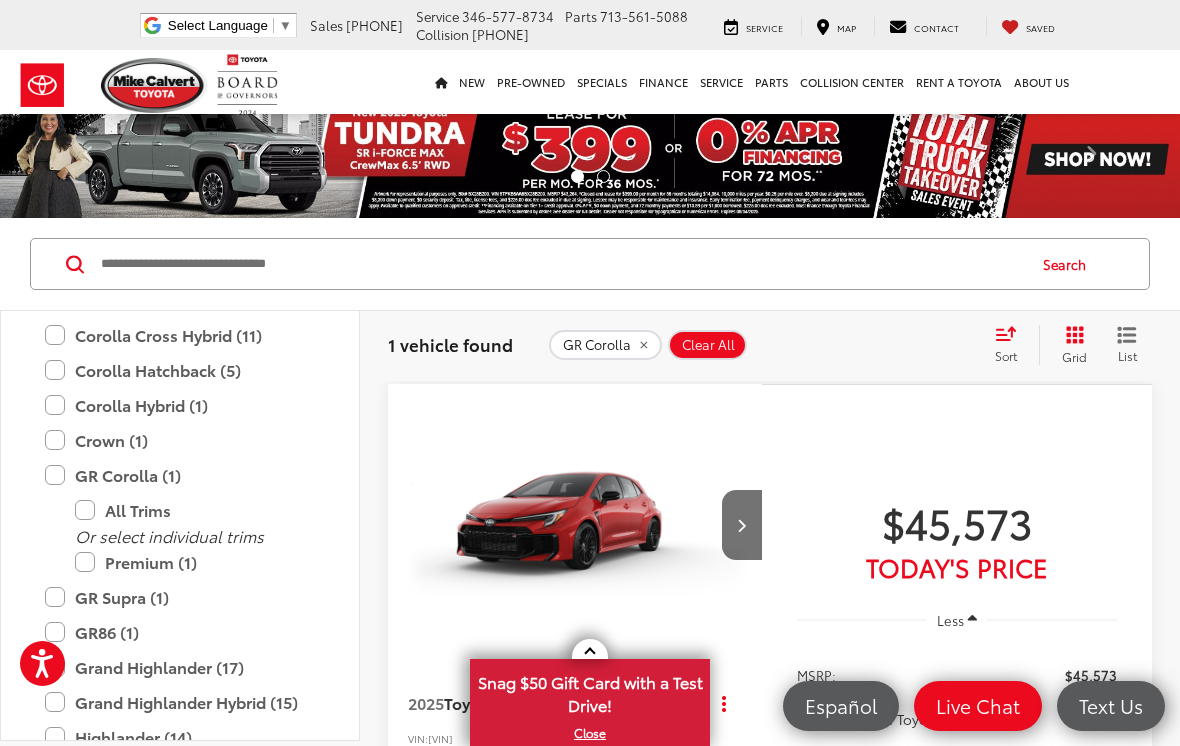 click on "Crown (1)" at bounding box center [180, 440] 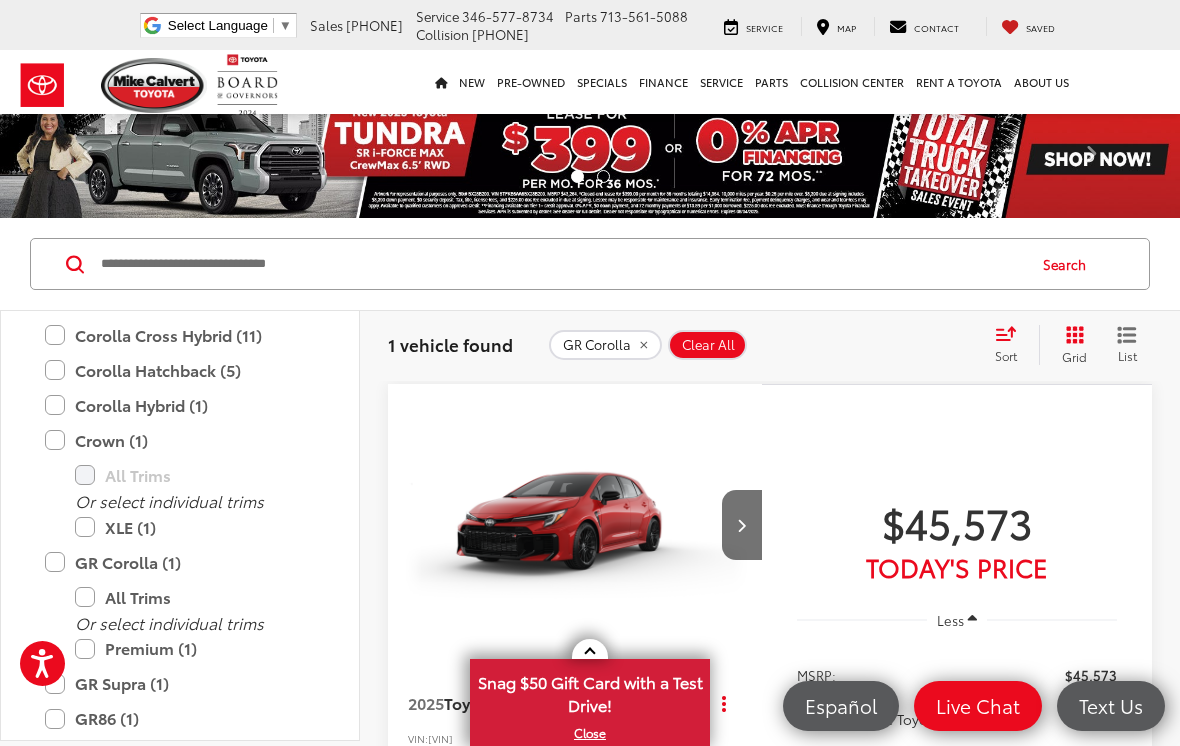 click on "GR Corolla (1)" at bounding box center [180, 562] 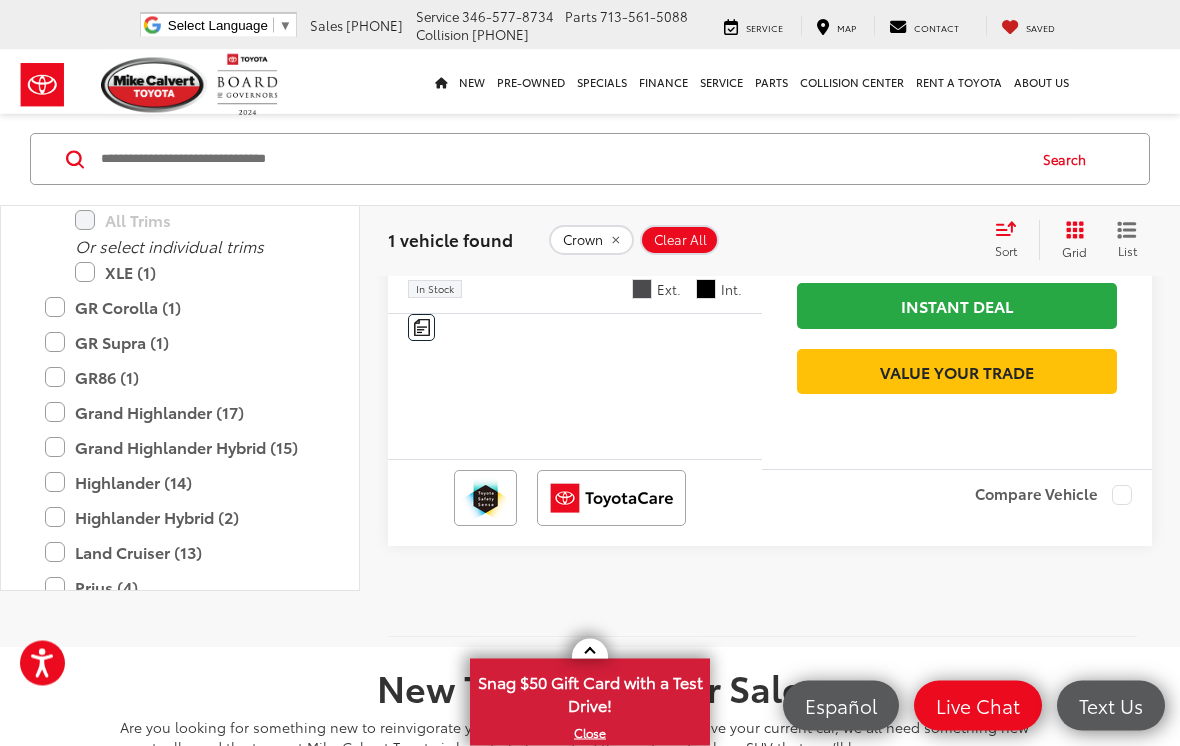 scroll, scrollTop: 395, scrollLeft: 0, axis: vertical 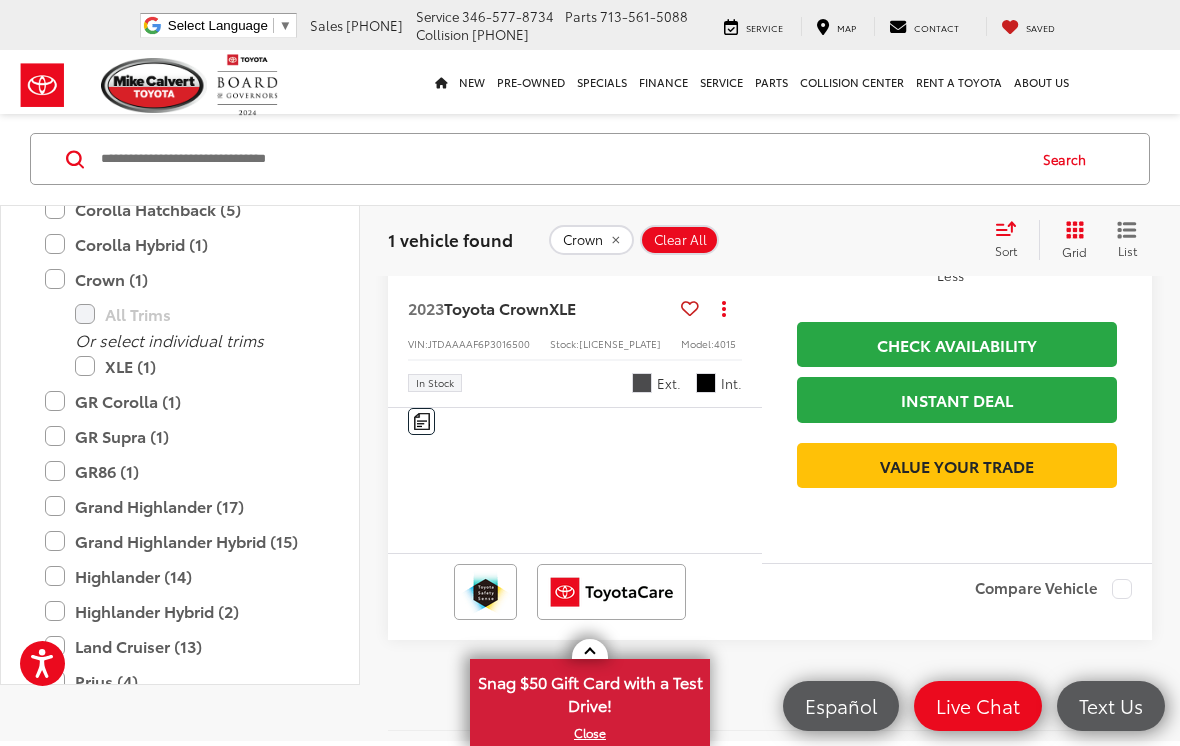 click on "Crown (1)" at bounding box center [180, 279] 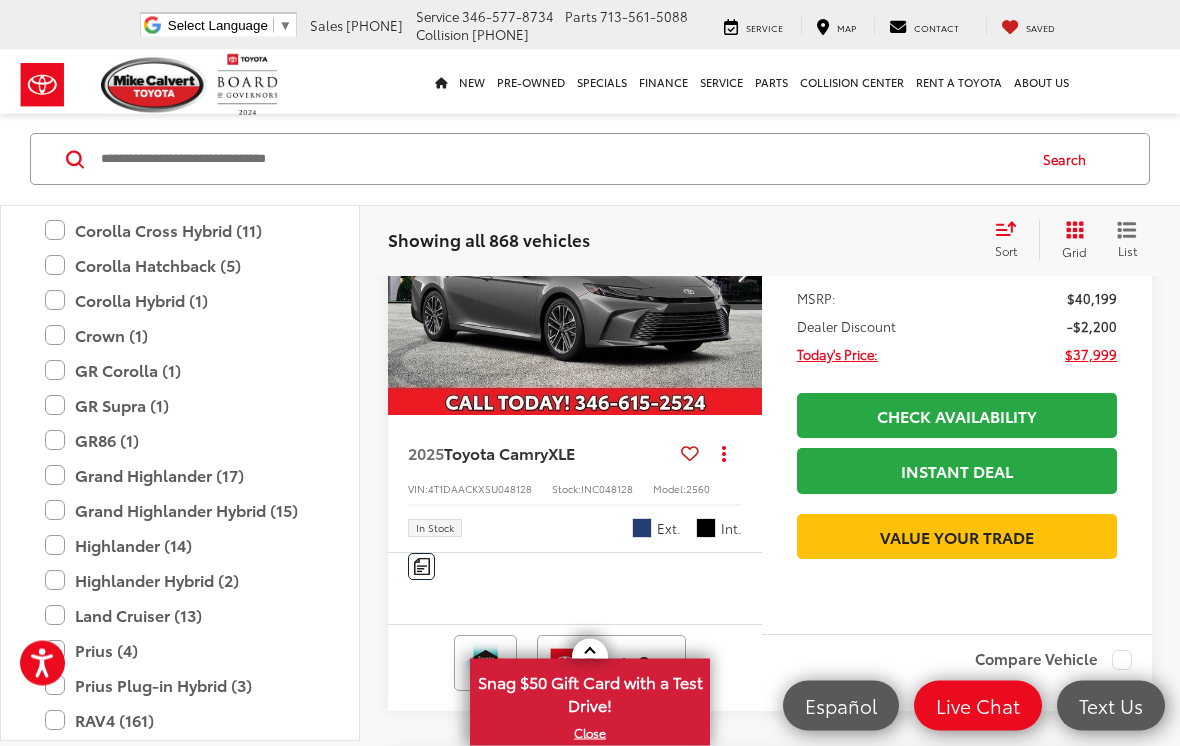 scroll, scrollTop: 248, scrollLeft: 0, axis: vertical 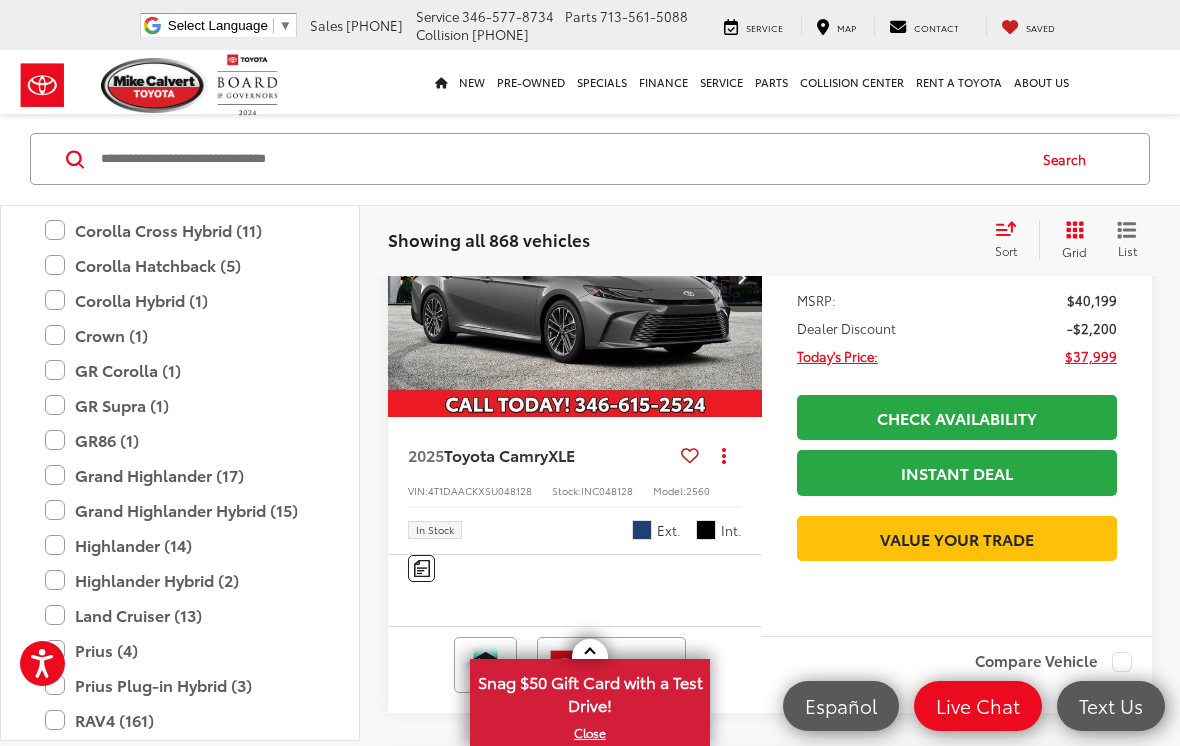 click on "GR Supra (1)" at bounding box center (180, 405) 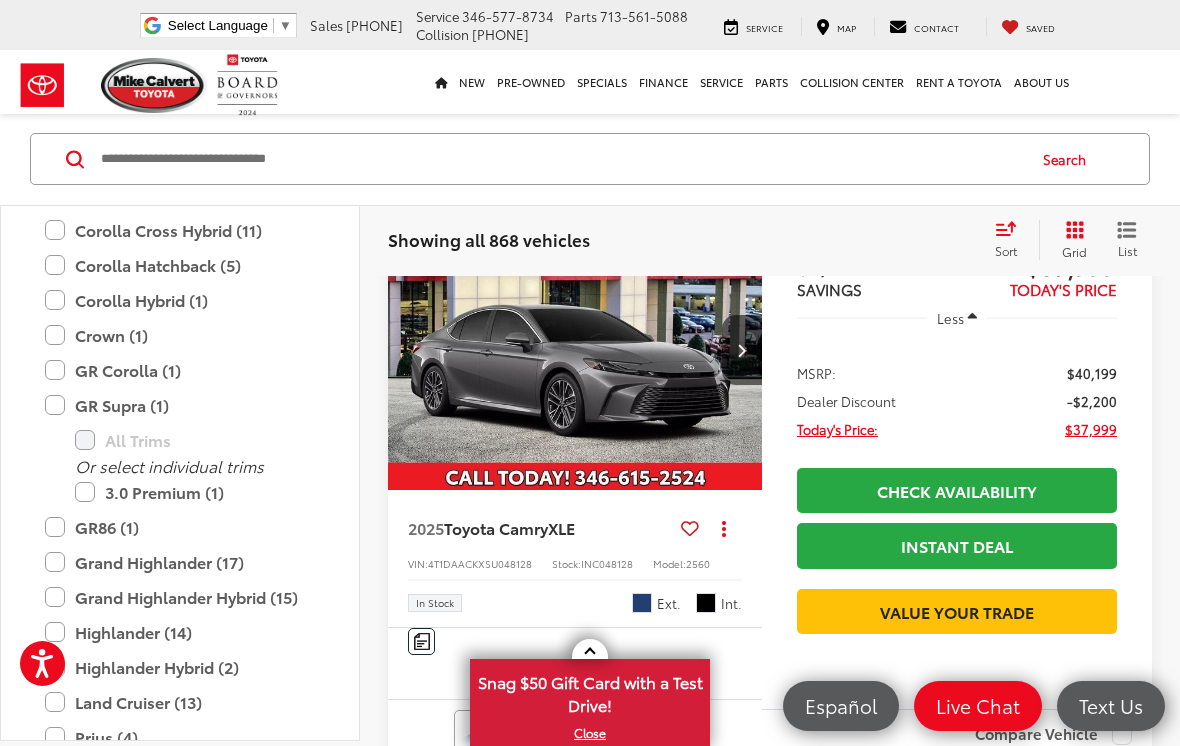 scroll, scrollTop: 105, scrollLeft: 0, axis: vertical 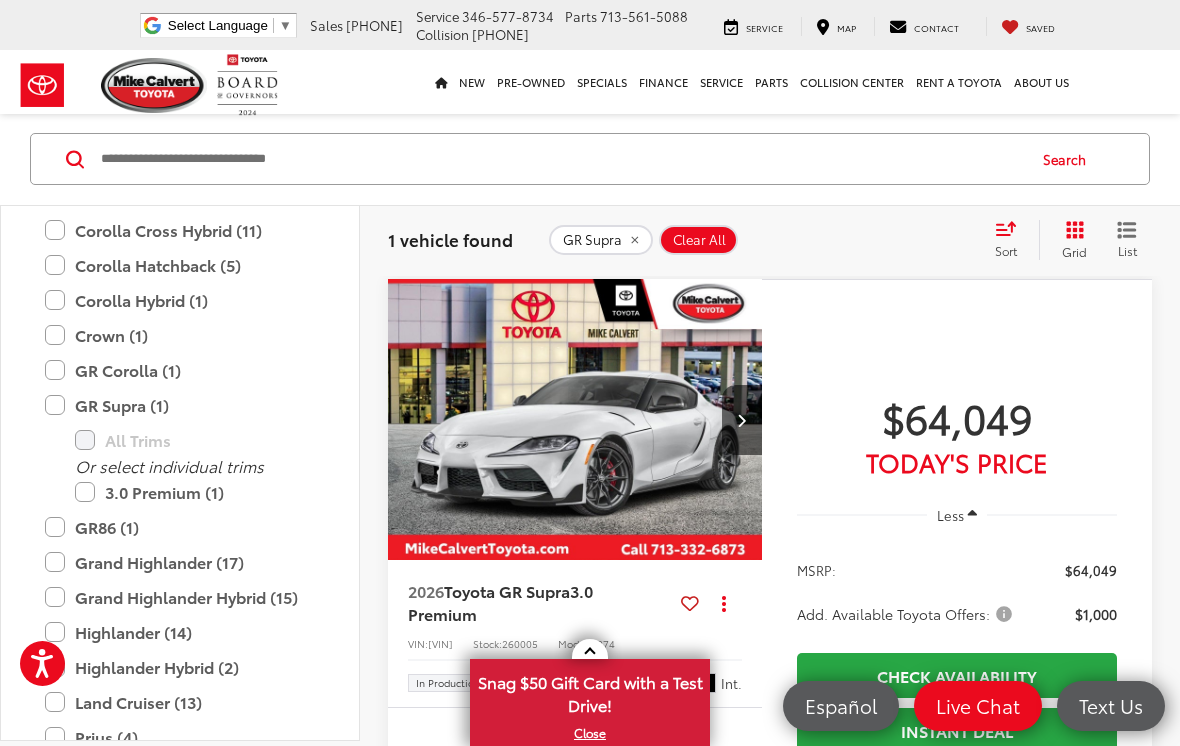 click on "GR Supra (1)" at bounding box center [180, 405] 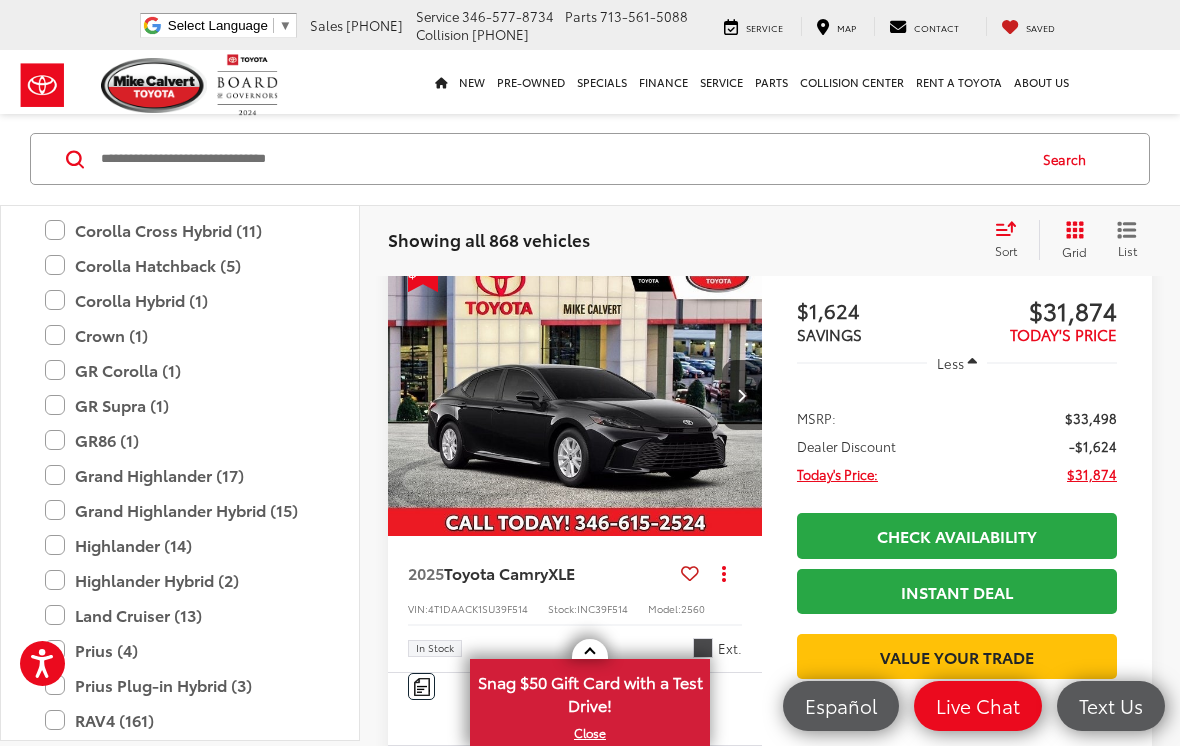 scroll, scrollTop: 1370, scrollLeft: 0, axis: vertical 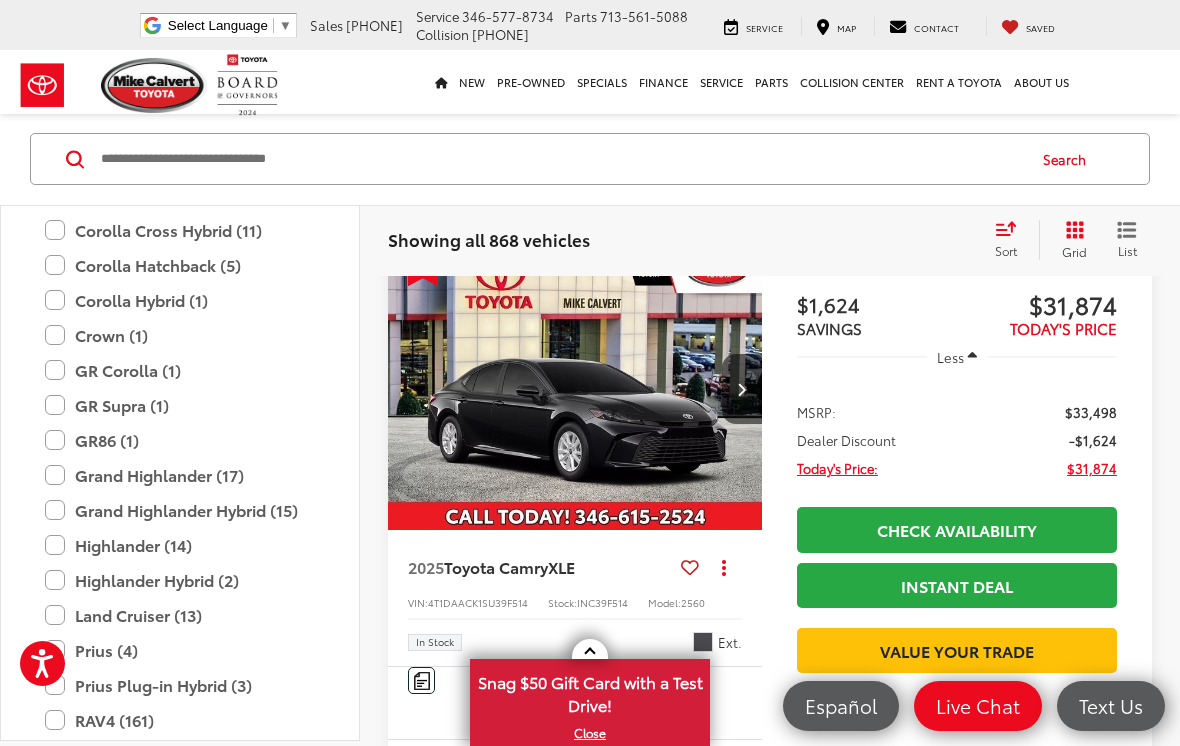 click on "GR Corolla (1)" at bounding box center [180, 370] 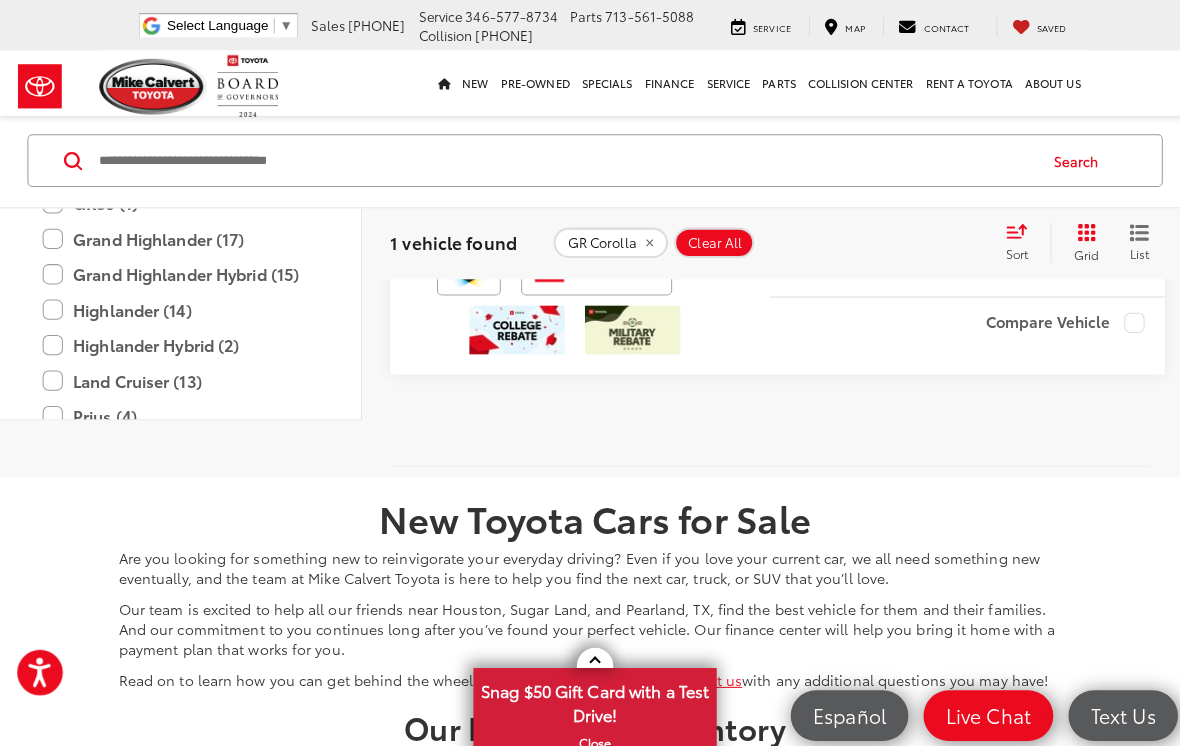 scroll, scrollTop: 795, scrollLeft: 0, axis: vertical 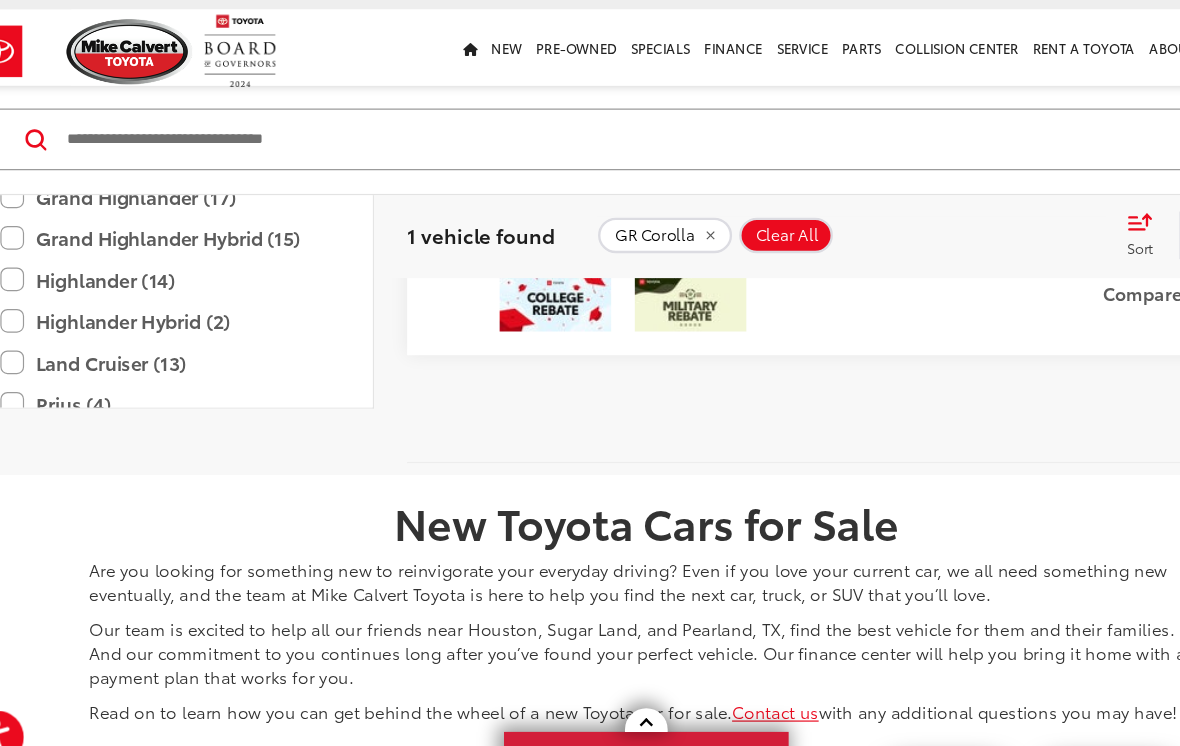 click on "[DAY] / [MONTH] [YEAR] Toyota GR Corolla Premium
Copy Link Share Print View Details VIN:  [VIN] Model:  6287 In Production Ext. Int. Features 4WD/AWD Android Auto Apple CarPlay Parking Assistance Automatic Climate Control Turbo Charged Engine Disclaimer
$45,573
TODAY'S PRICE
Less
MSRP:
$45,573
Add. Available Toyota Offers:
$1,000
Check Availability
Instant Deal
Instant Deal
Value Your Trade
Vehicle is in build phase. Contact dealer to confirm availability. Estimated availability [DATE]
Compare Vehicle" 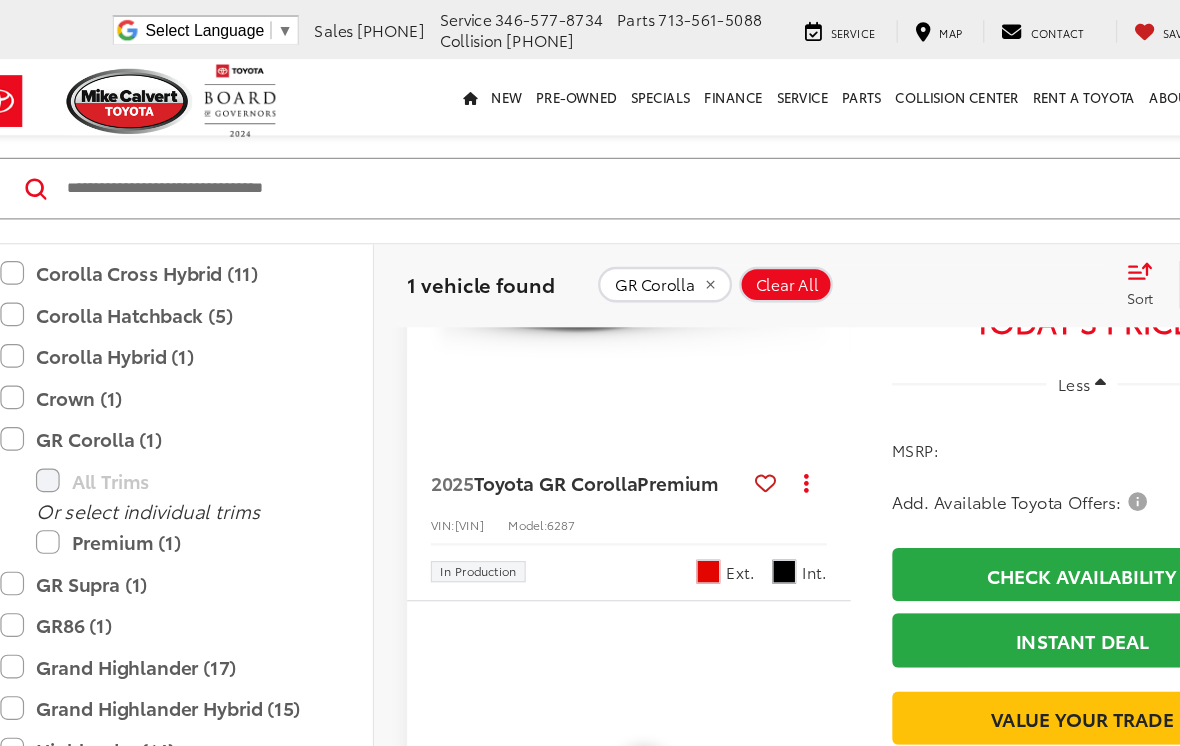 scroll, scrollTop: 293, scrollLeft: 0, axis: vertical 